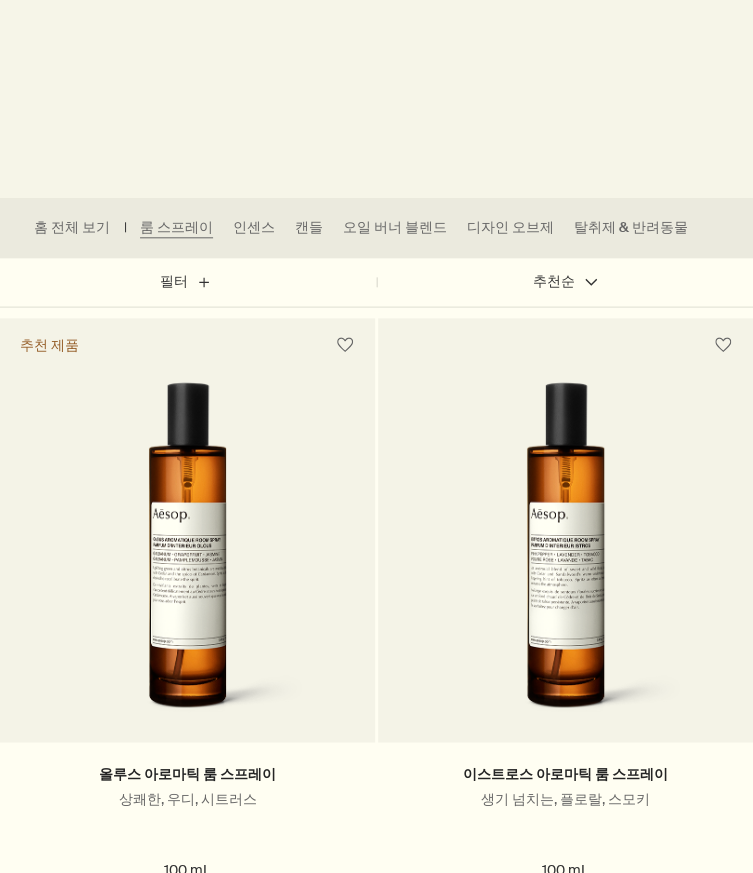 scroll, scrollTop: 0, scrollLeft: 0, axis: both 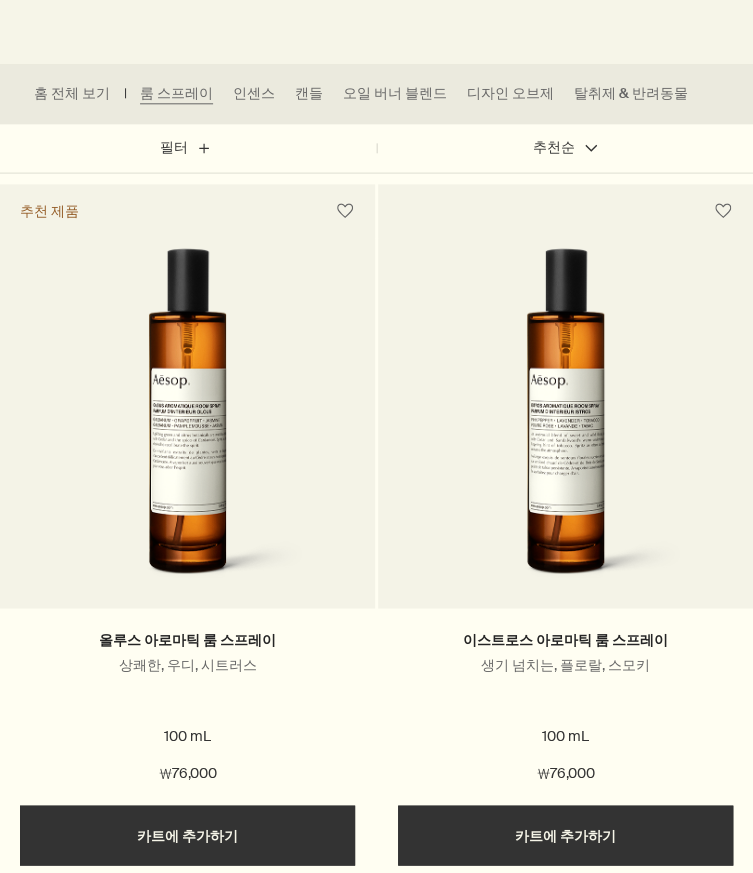 click at bounding box center [188, 423] 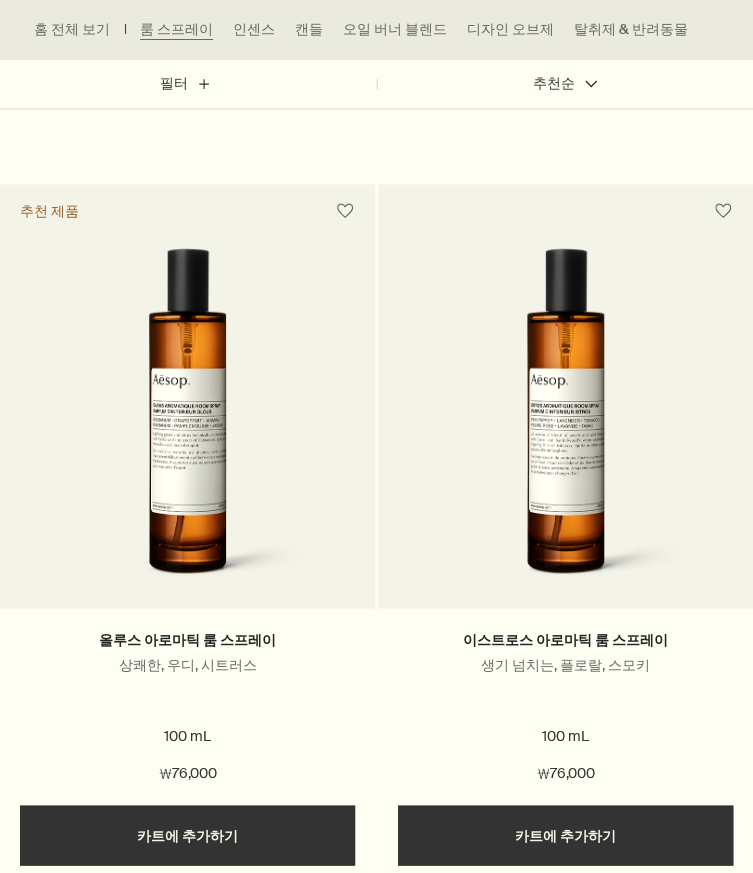 scroll, scrollTop: 993, scrollLeft: 0, axis: vertical 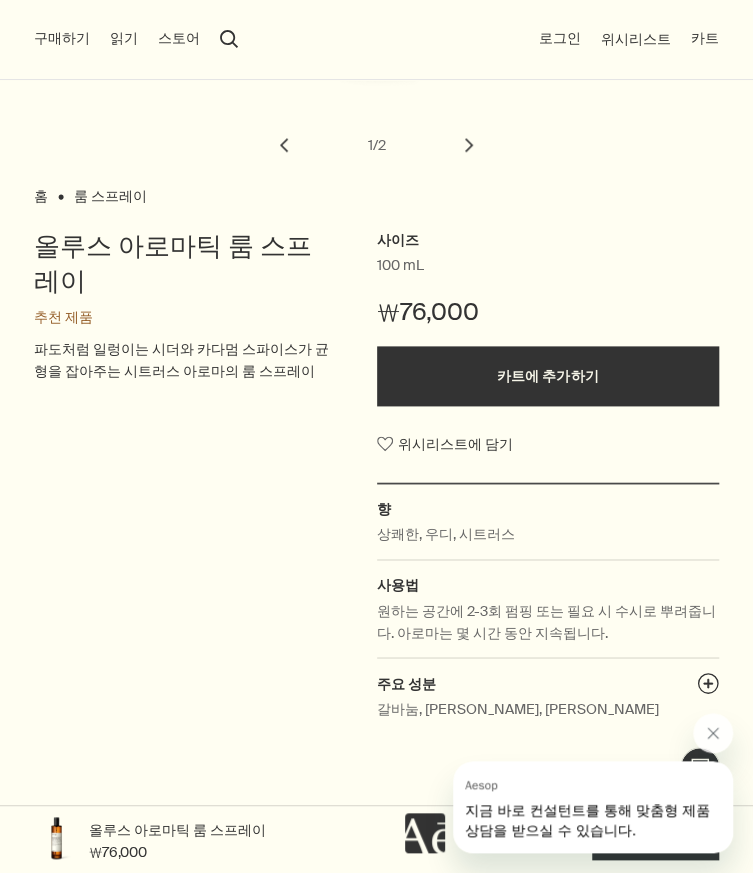 click on "Aesop 지금 바로 컨설턴트를 통해 맞춤형 제품 상담을 받으실 수 있습니다." at bounding box center [593, 807] 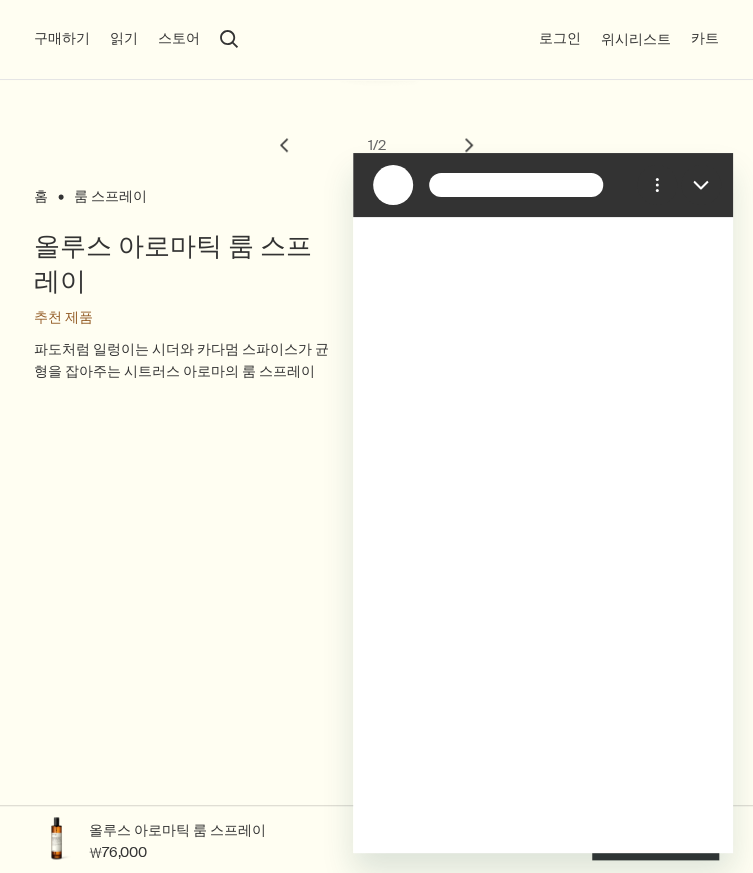scroll, scrollTop: 0, scrollLeft: 0, axis: both 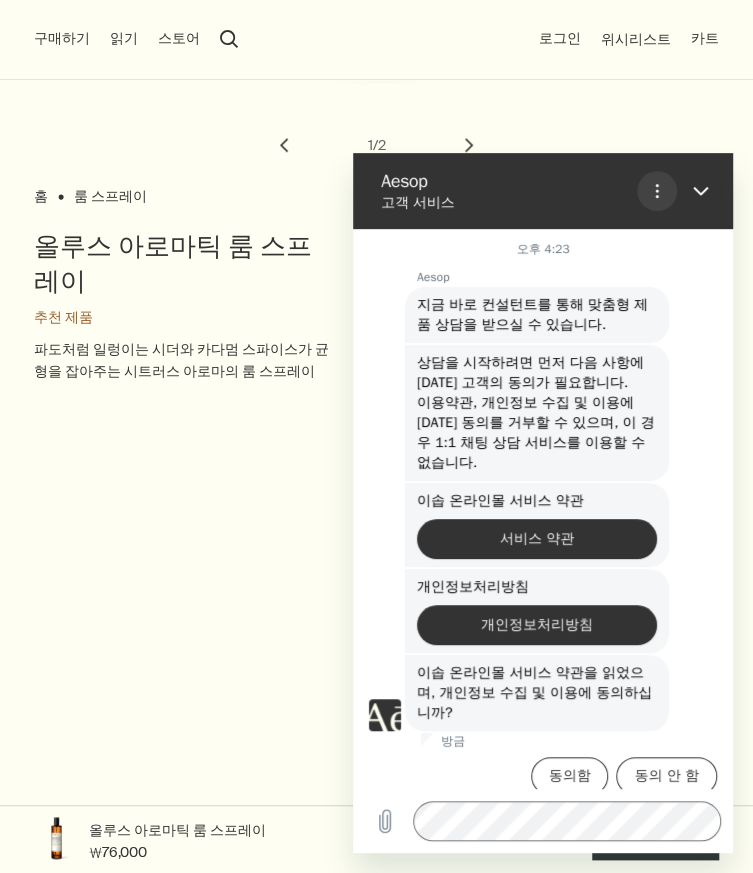 click 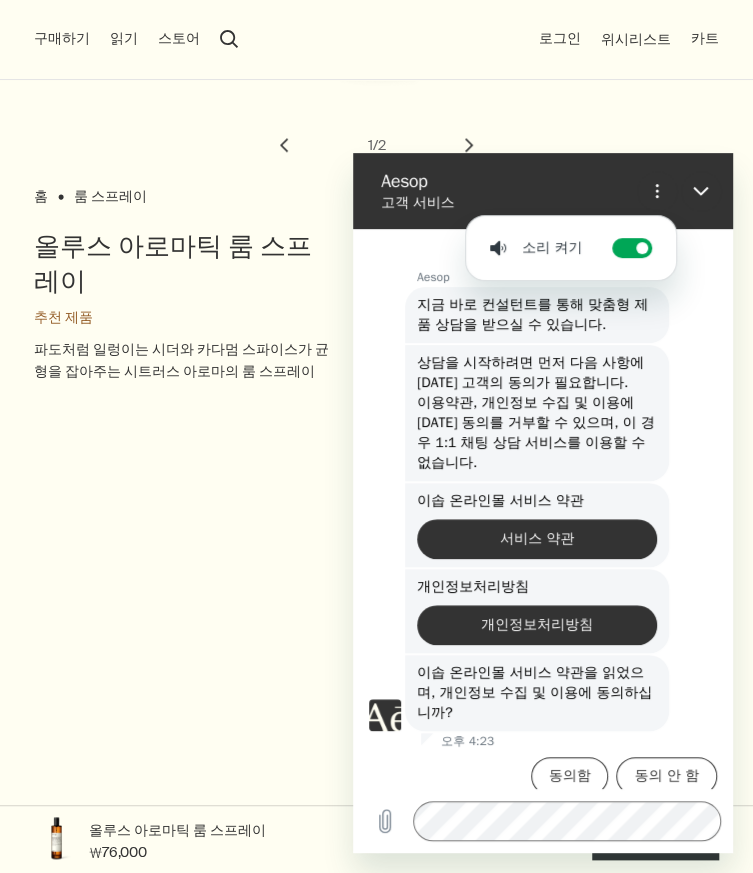 click on "상담을 시작하려면 먼저 다음 사항에 대한 고객의 동의가 필요합니다.
이용약관, 개인정보 수집 및 이용에 대한 동의를 거부할 수 있으며, 이 경우 1:1 채팅 상담 서비스를 이용할 수 없습니다." at bounding box center [536, 412] 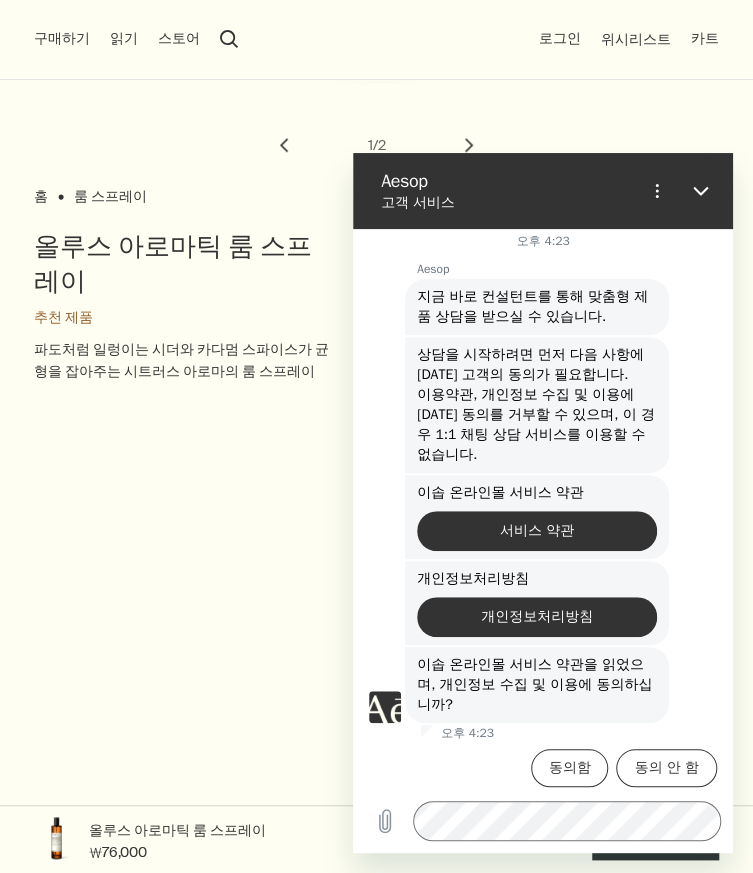 scroll, scrollTop: 10, scrollLeft: 0, axis: vertical 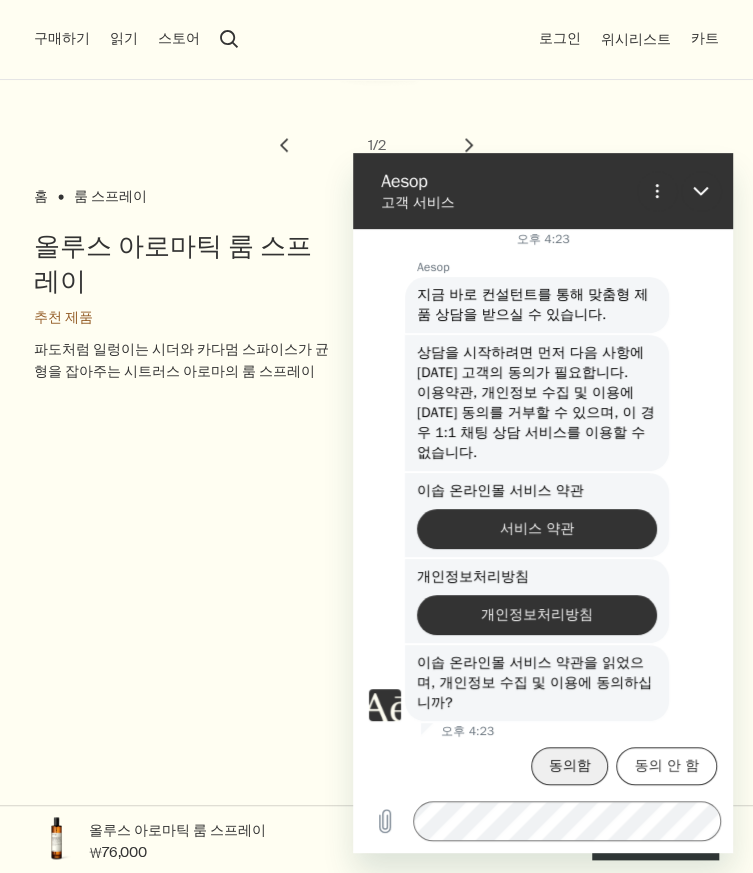 click on "동의함" at bounding box center [569, 766] 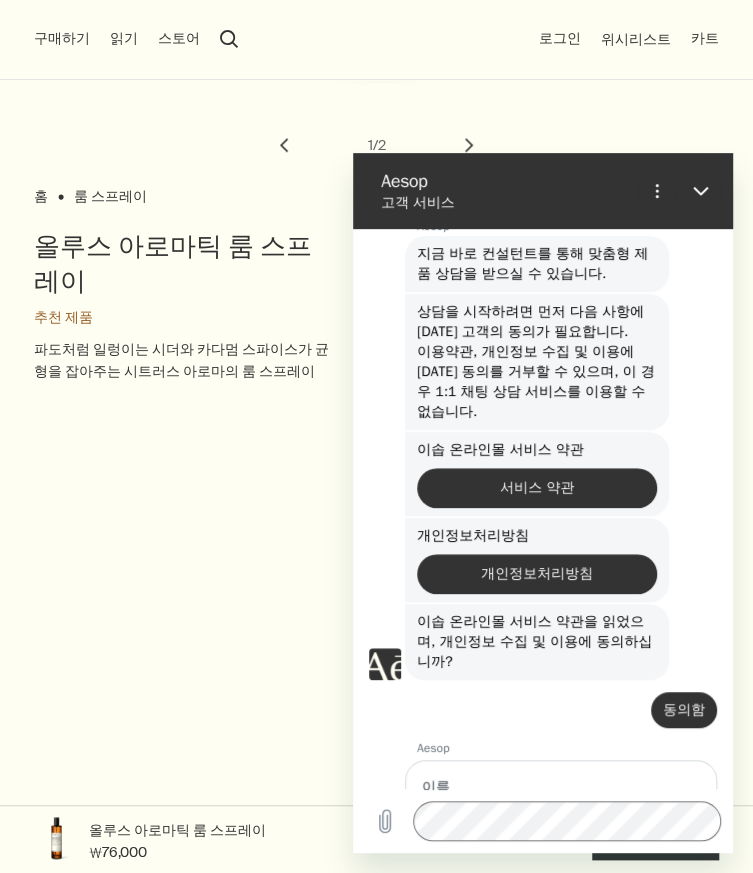 scroll, scrollTop: 182, scrollLeft: 0, axis: vertical 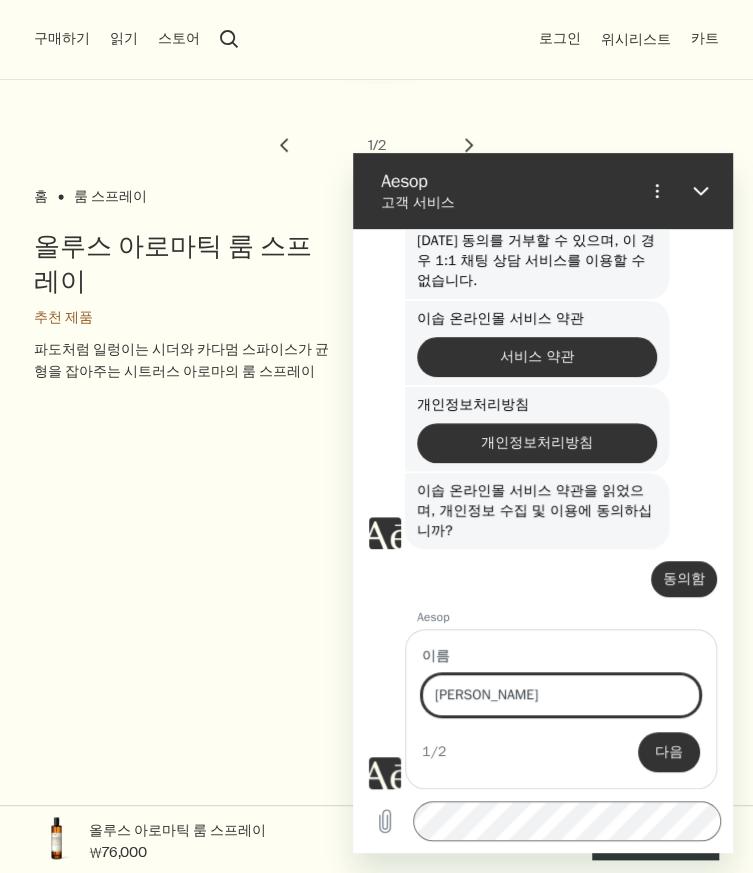 type on "배진영" 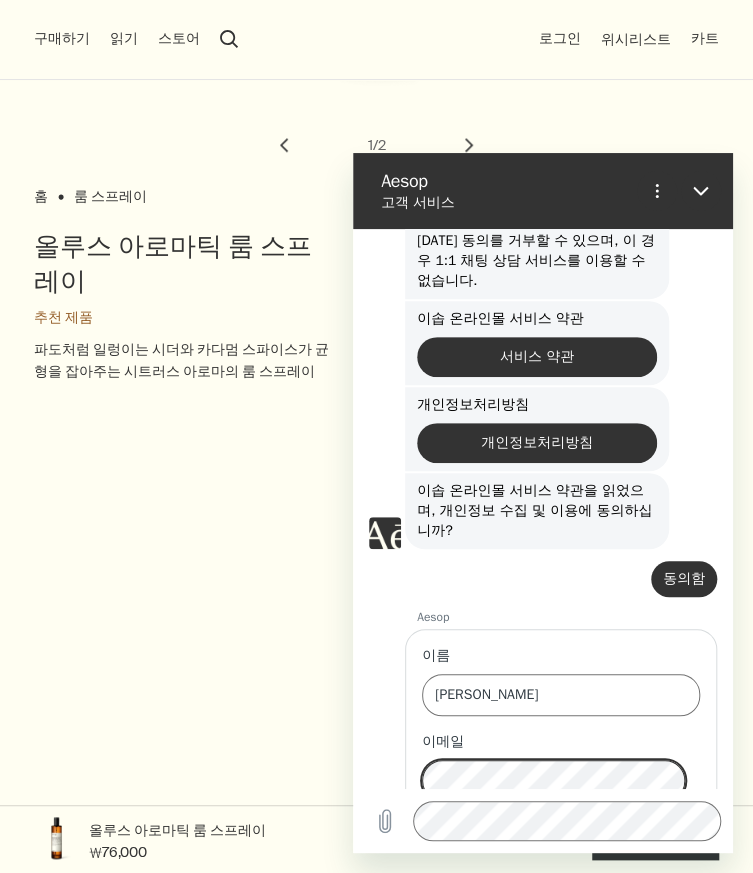 scroll, scrollTop: 267, scrollLeft: 0, axis: vertical 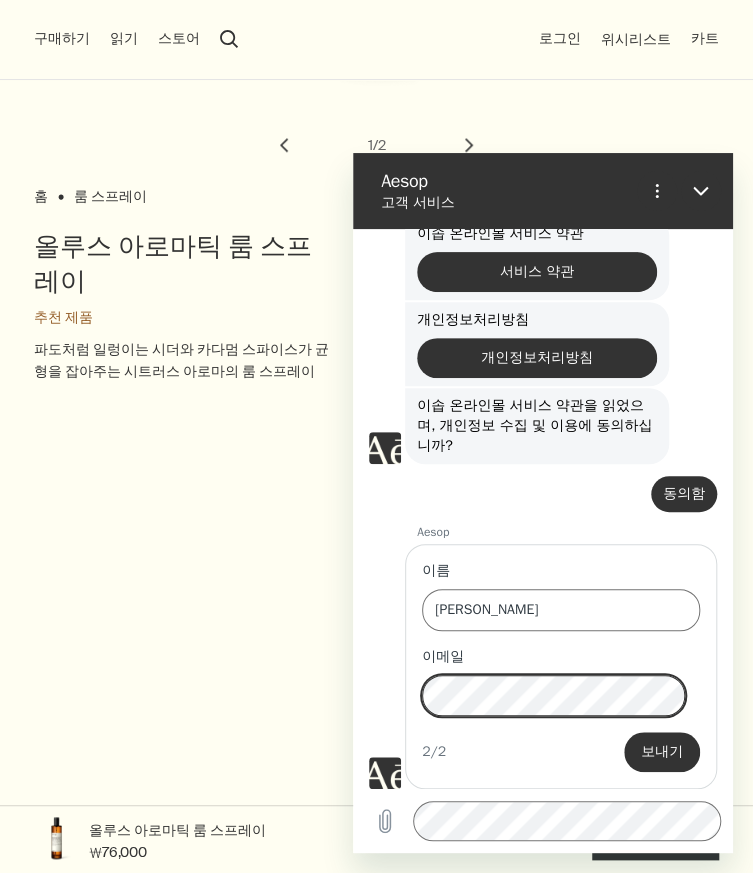 click on "보내기" at bounding box center [662, 752] 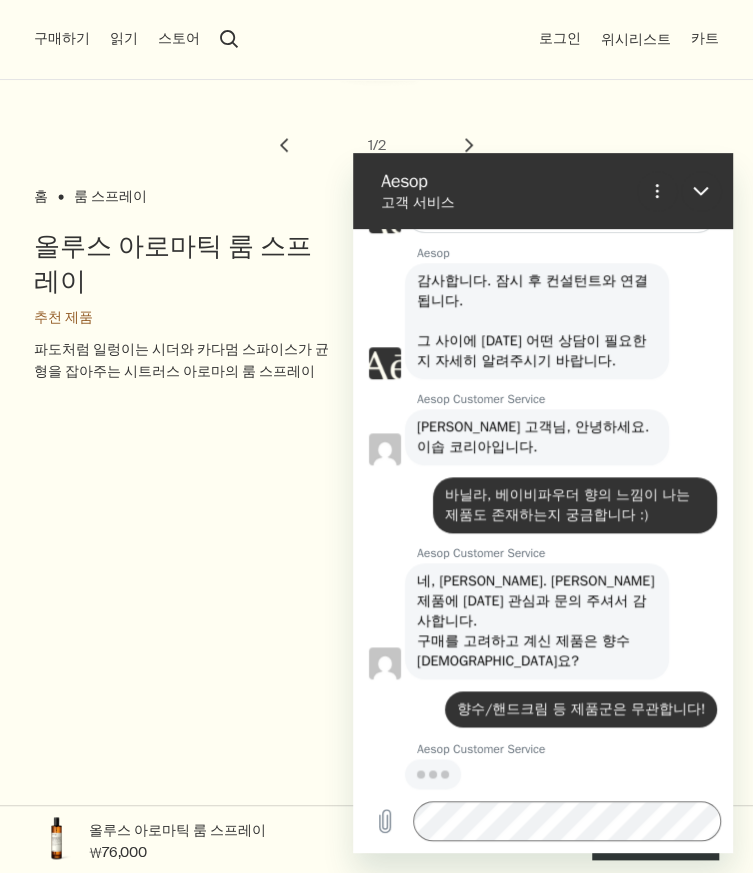 scroll, scrollTop: 690, scrollLeft: 0, axis: vertical 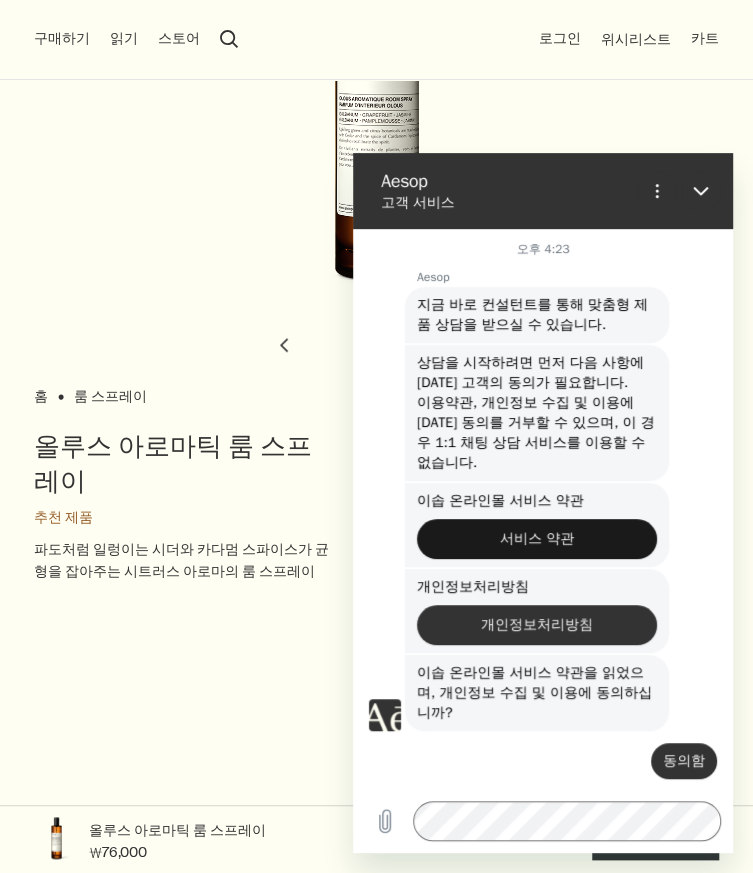 click on "서비스 약관" at bounding box center [537, 539] 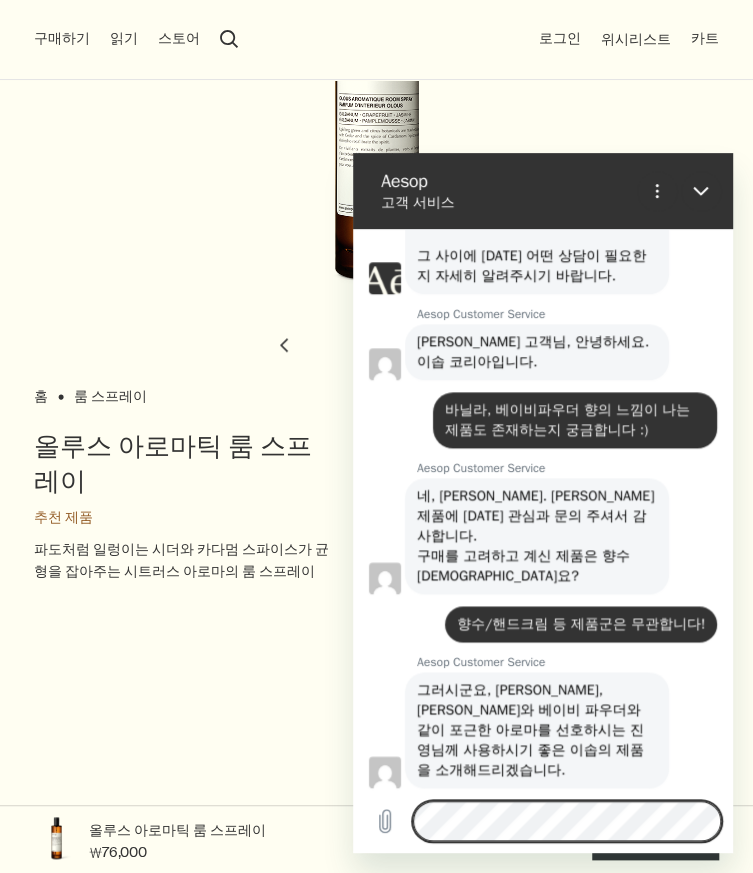 scroll, scrollTop: 836, scrollLeft: 0, axis: vertical 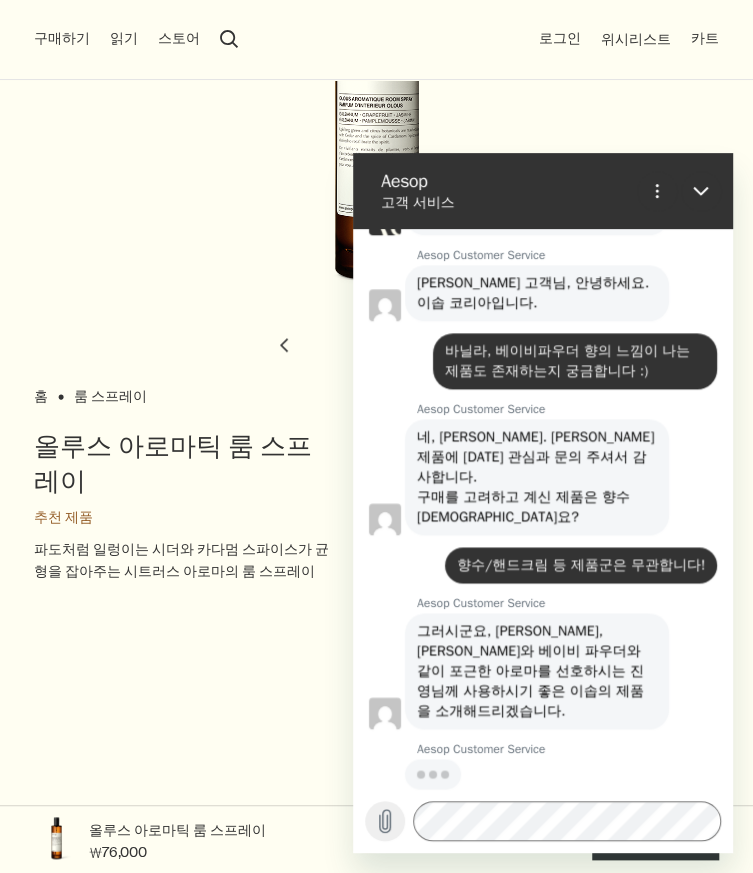 click 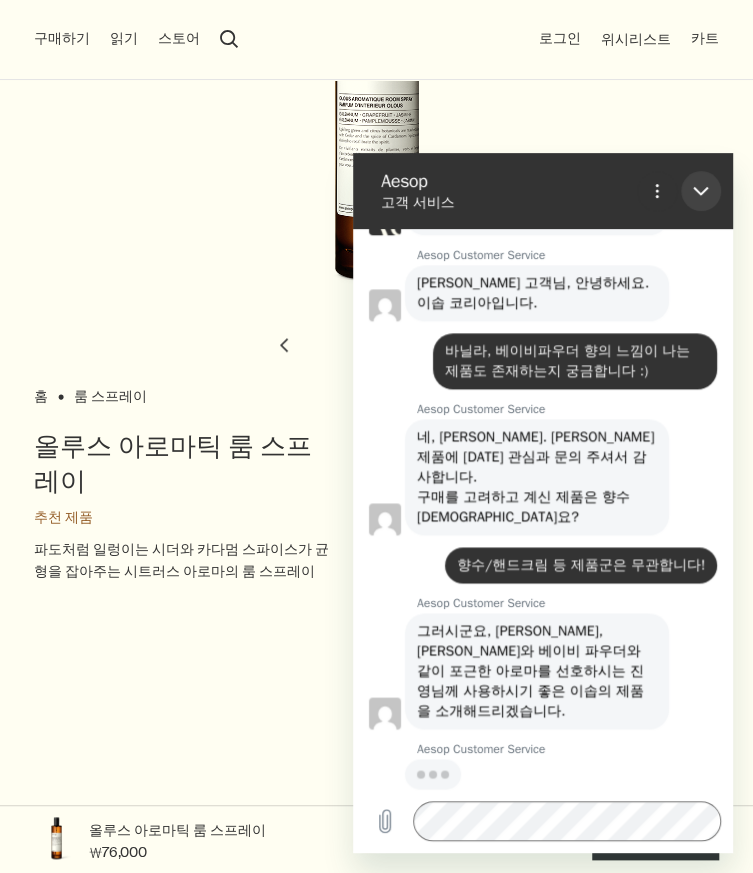 click at bounding box center [701, 191] 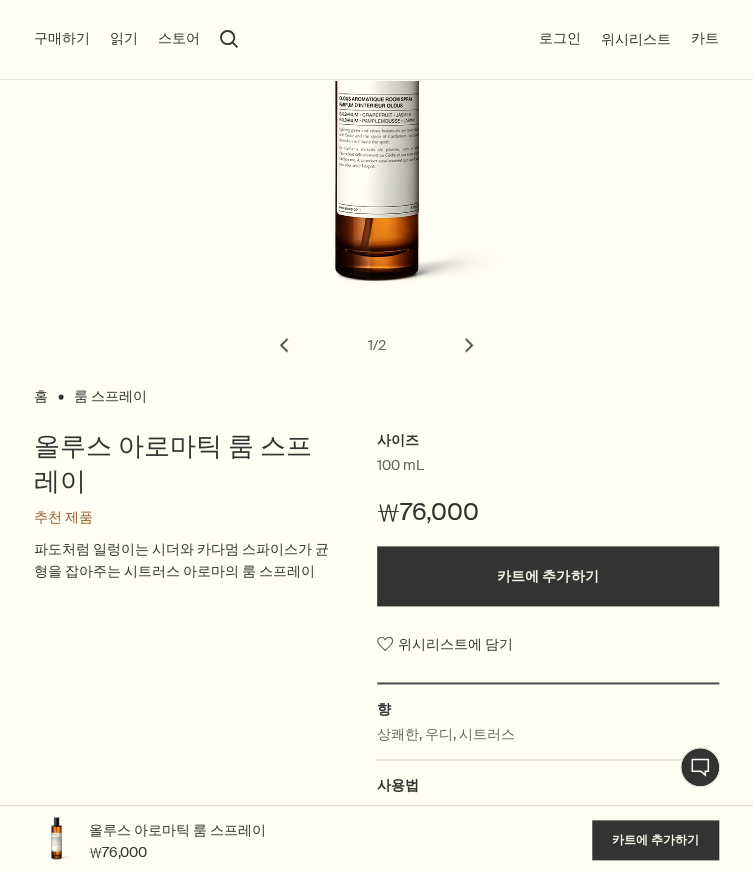 click on "1:1 채팅 상담 1" at bounding box center (700, 767) 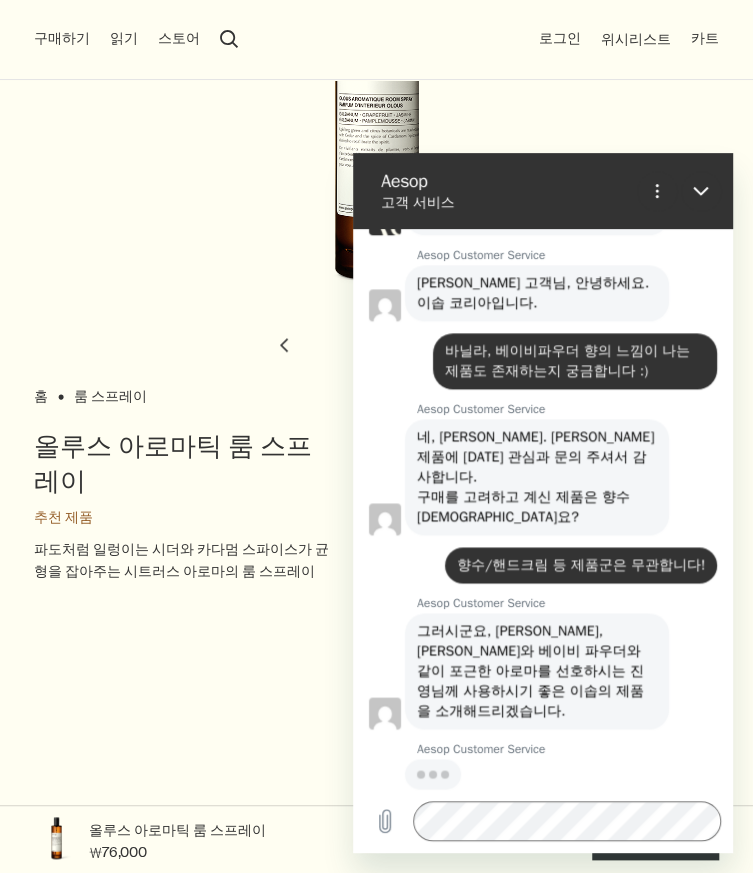 scroll, scrollTop: 0, scrollLeft: 0, axis: both 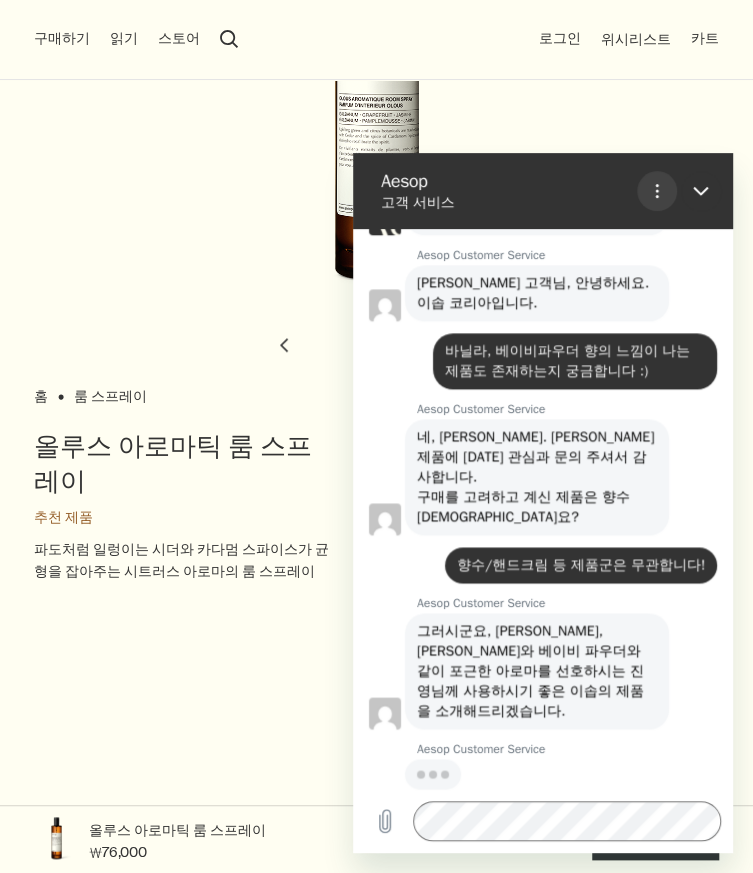 click 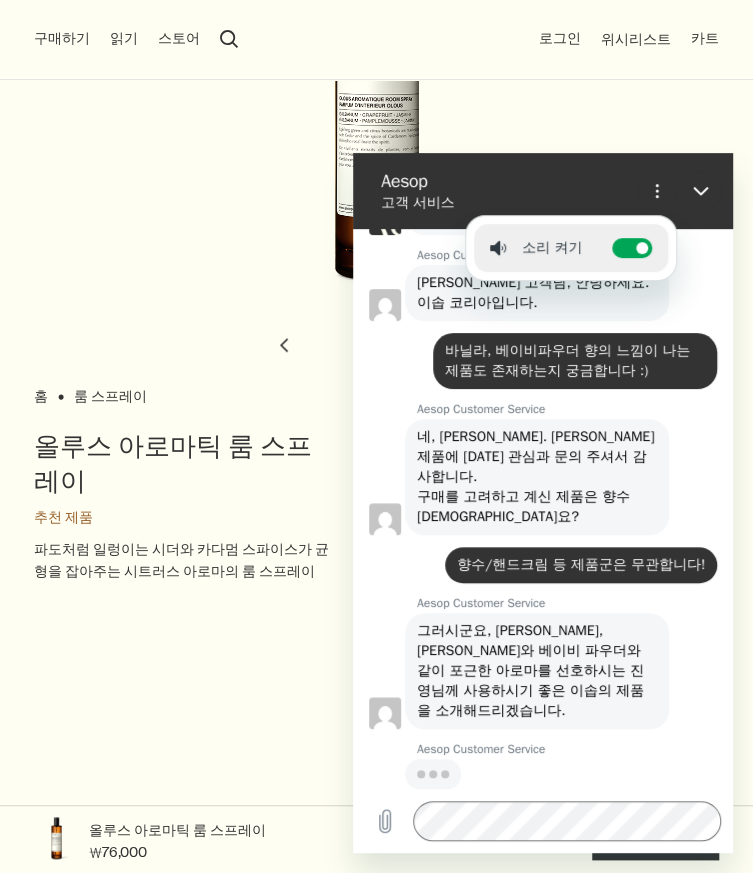 click on "고객 서비스" at bounding box center [505, 203] 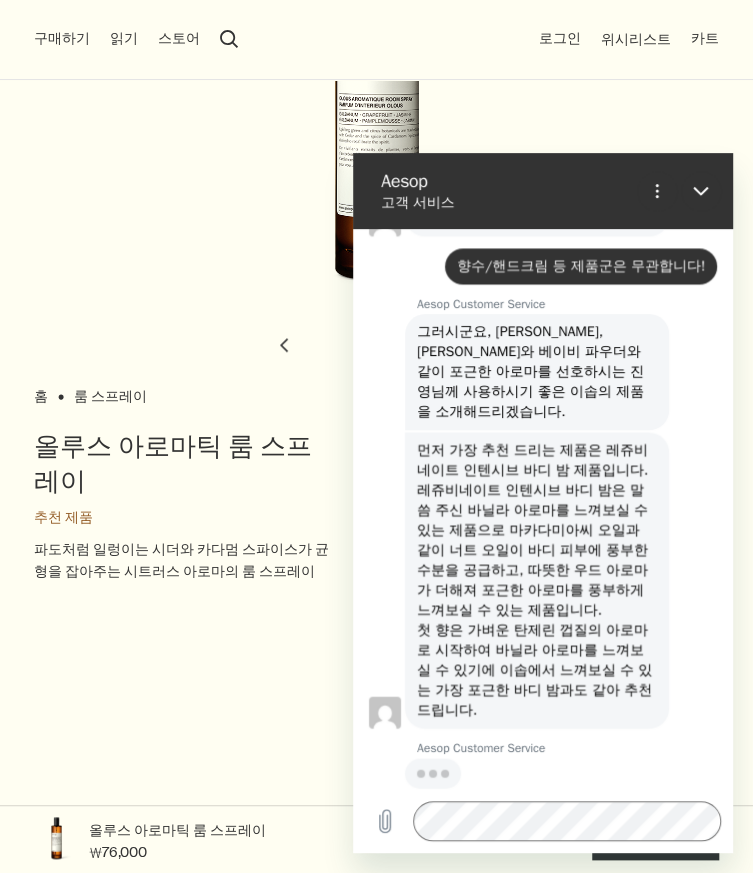 scroll, scrollTop: 1174, scrollLeft: 0, axis: vertical 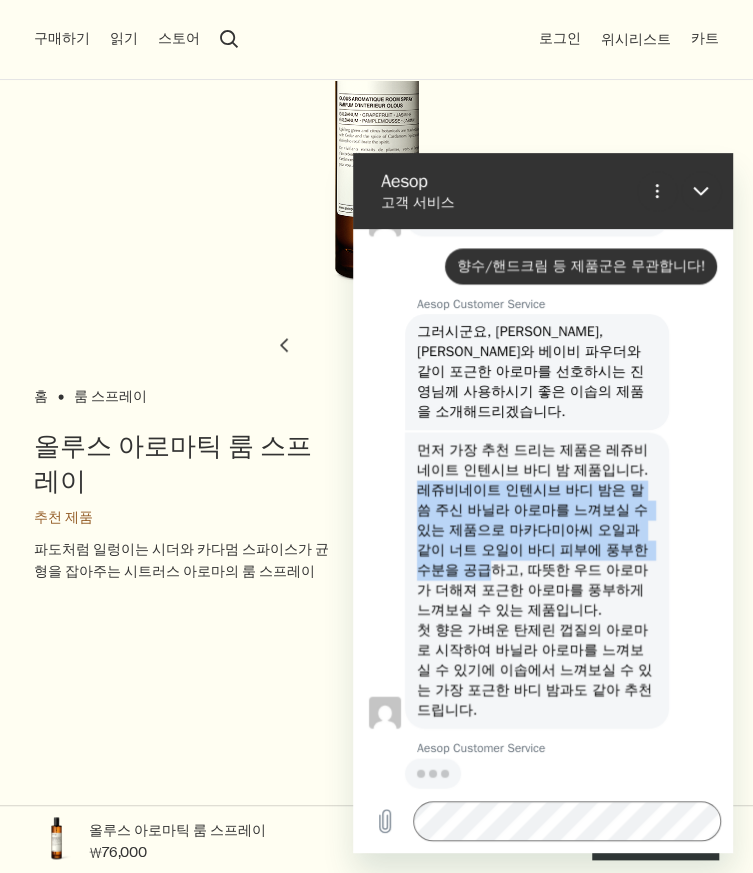 drag, startPoint x: 417, startPoint y: 461, endPoint x: 562, endPoint y: 552, distance: 171.18996 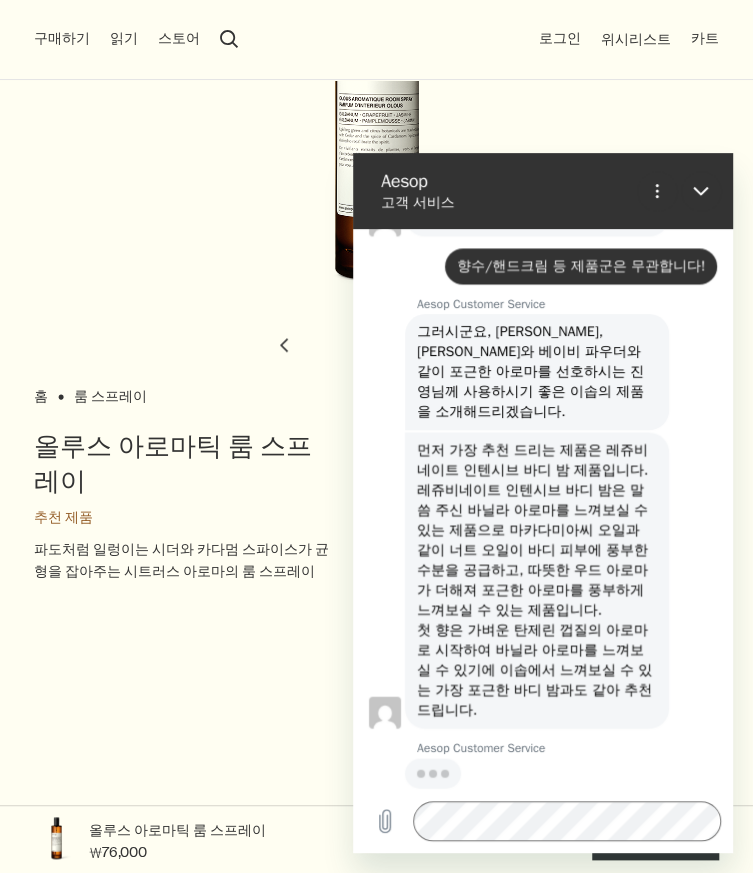 click on "먼저 가장 추천 드리는 제품은 레쥬비네이트 인텐시브 바디 밤 제품입니다.
레쥬비네이트 인텐시브 바디 밤은 말씀 주신 바닐라 아로마를 느껴보실 수 있는 제품으로 마카다미아씨 오일과 같이 너트 오일이 바디 피부에 풍부한 수분을 공급하고, 따뜻한 우드 아로마가 더해져 포근한 아로마를 풍부하게 느껴보실 수 있는 제품입니다.
첫 향은 가벼운 탄제린 껍질의 아로마로 시작하여 바닐라 아로마를 느껴보실 수 있기에 이솝에서 느껴보실 수 있는 가장 포근한 바디 밤과도 같아 추천 드립니다." at bounding box center [536, 579] 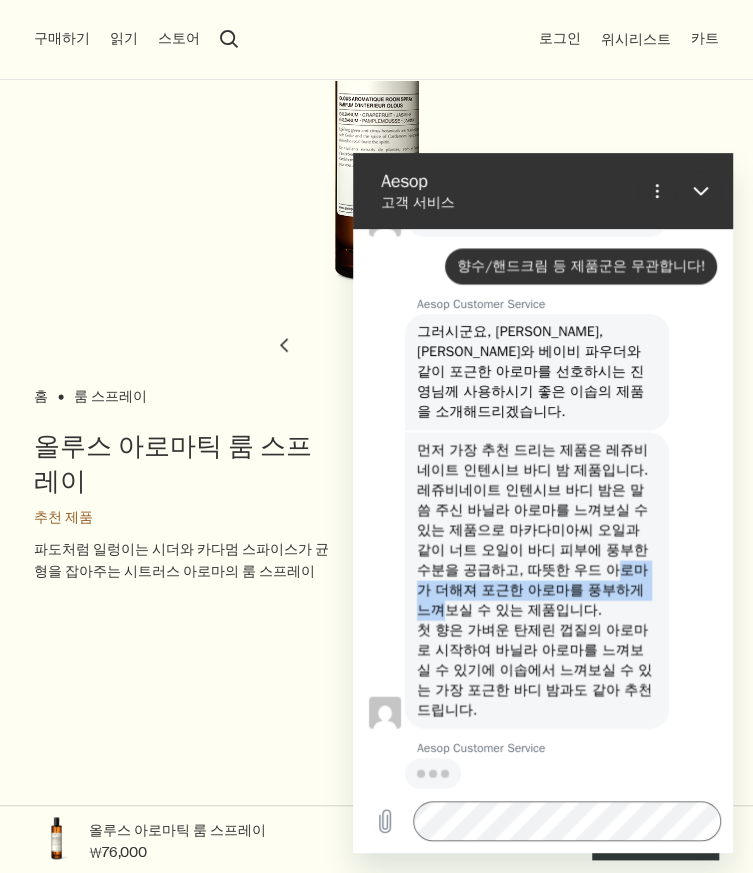 drag, startPoint x: 459, startPoint y: 572, endPoint x: 543, endPoint y: 596, distance: 87.36132 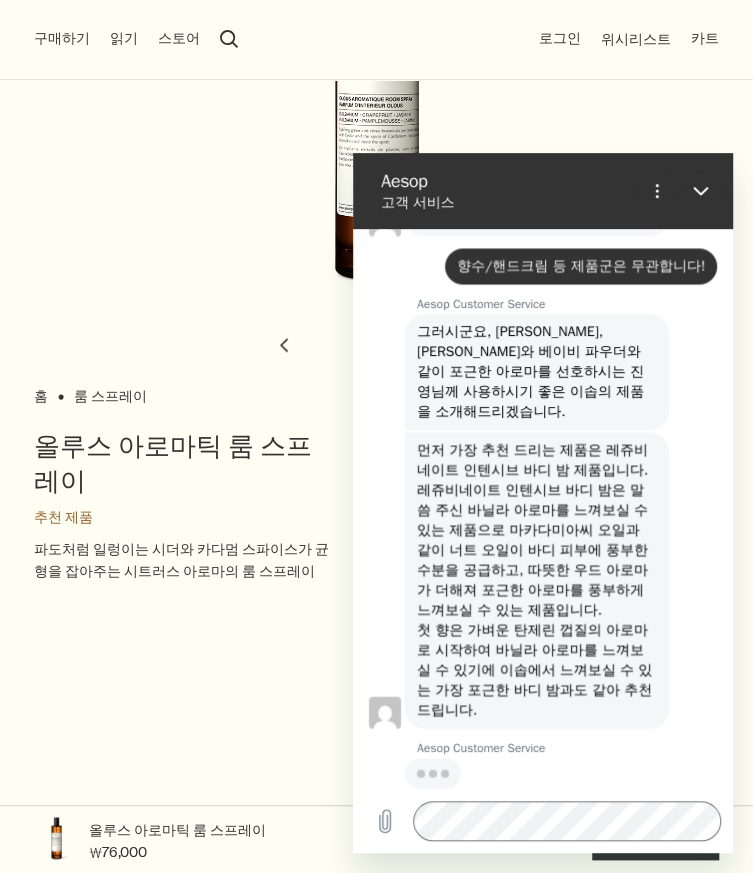 click on "Aesop Customer Service님의 말:  먼저 가장 추천 드리는 제품은 레쥬비네이트 인텐시브 바디 밤 제품입니다.
레쥬비네이트 인텐시브 바디 밤은 말씀 주신 바닐라 아로마를 느껴보실 수 있는 제품으로 마카다미아씨 오일과 같이 너트 오일이 바디 피부에 풍부한 수분을 공급하고, 따뜻한 우드 아로마가 더해져 포근한 아로마를 풍부하게 느껴보실 수 있는 제품입니다.
첫 향은 가벼운 탄제린 껍질의 아로마로 시작하여 바닐라 아로마를 느껴보실 수 있기에 이솝에서 느껴보실 수 있는 가장 포근한 바디 밤과도 같아 추천 드립니다." at bounding box center [537, 580] 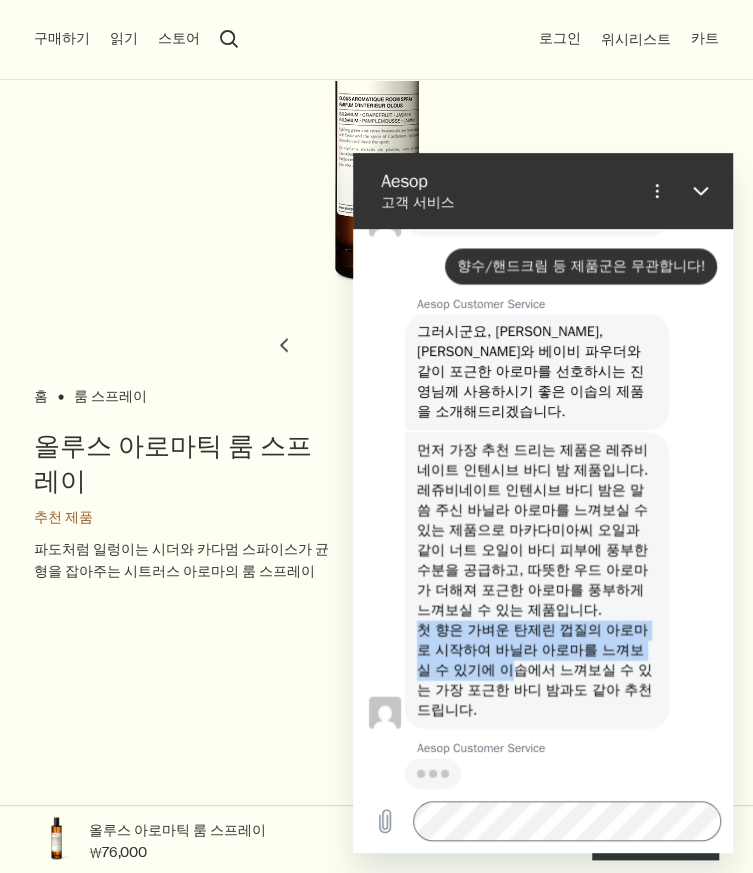 drag, startPoint x: 415, startPoint y: 633, endPoint x: 540, endPoint y: 679, distance: 133.19534 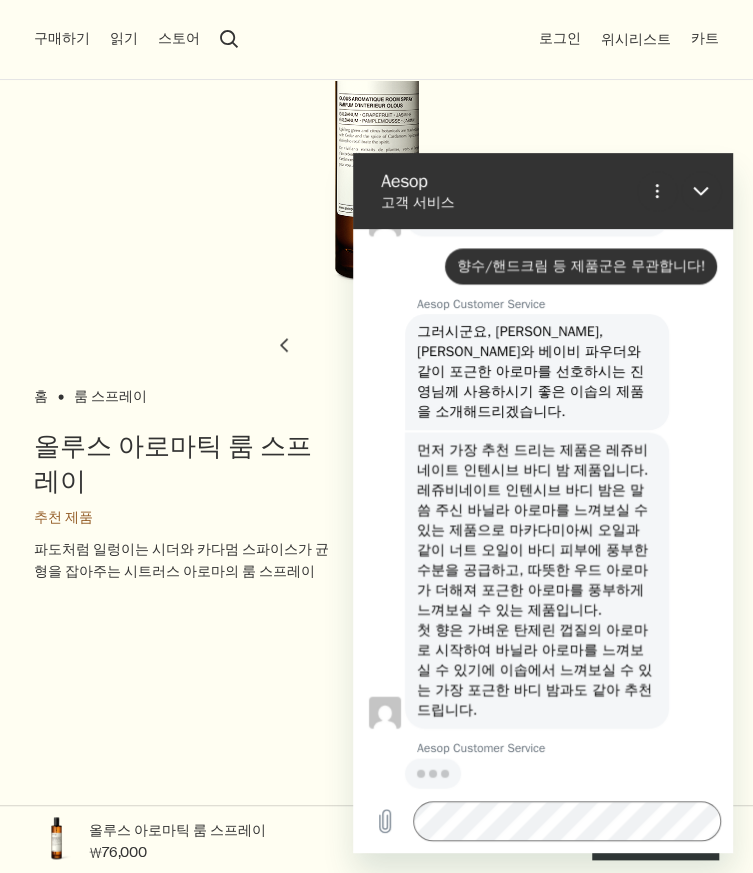 drag, startPoint x: 552, startPoint y: 703, endPoint x: 558, endPoint y: 713, distance: 11.661903 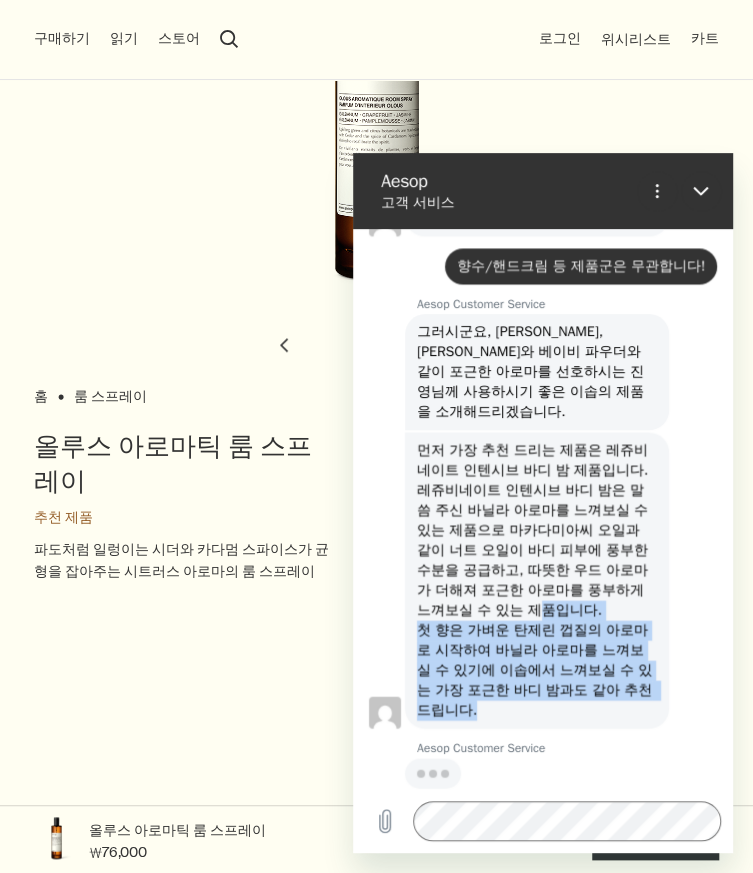 drag, startPoint x: 564, startPoint y: 715, endPoint x: 404, endPoint y: 614, distance: 189.21152 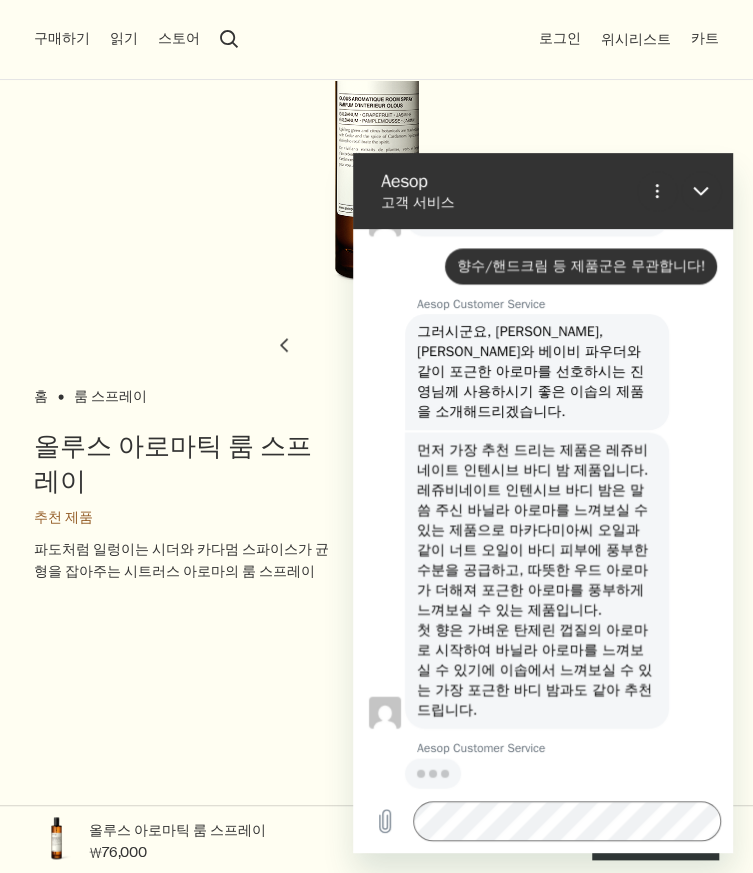 click on "Aesop Customer Service님의 말:  먼저 가장 추천 드리는 제품은 레쥬비네이트 인텐시브 바디 밤 제품입니다.
레쥬비네이트 인텐시브 바디 밤은 말씀 주신 바닐라 아로마를 느껴보실 수 있는 제품으로 마카다미아씨 오일과 같이 너트 오일이 바디 피부에 풍부한 수분을 공급하고, 따뜻한 우드 아로마가 더해져 포근한 아로마를 풍부하게 느껴보실 수 있는 제품입니다.
첫 향은 가벼운 탄제린 껍질의 아로마로 시작하여 바닐라 아로마를 느껴보실 수 있기에 이솝에서 느껴보실 수 있는 가장 포근한 바디 밤과도 같아 추천 드립니다." 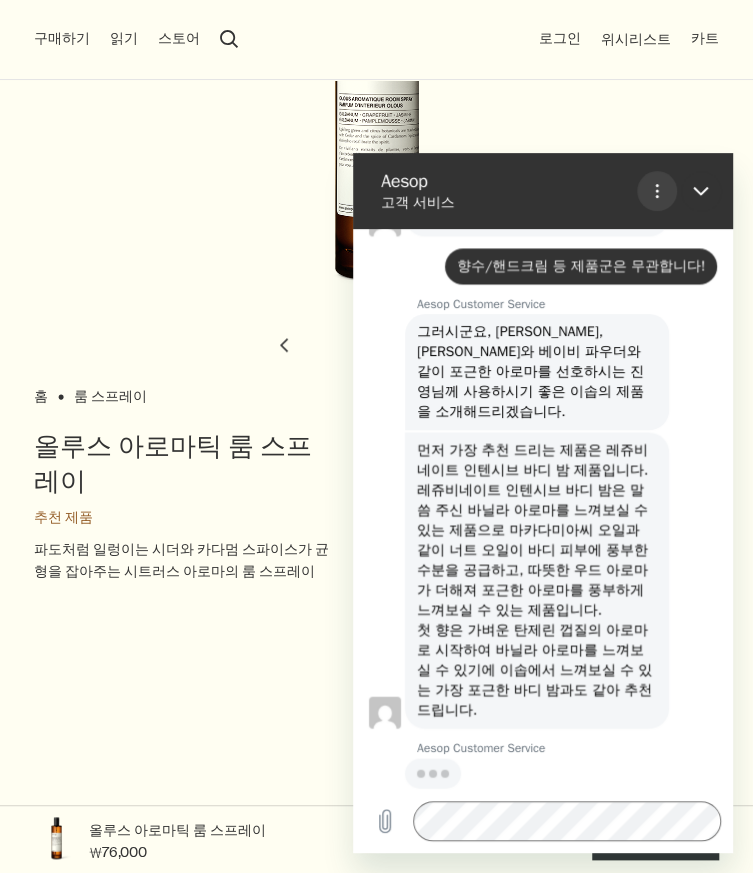 click at bounding box center (657, 191) 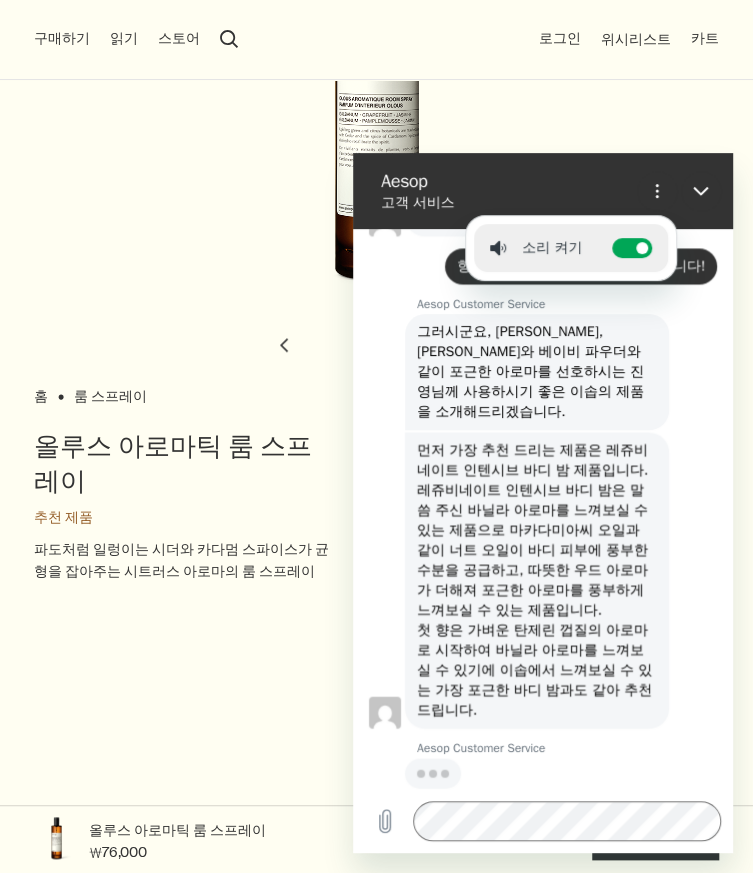 click on "Aesop Customer Service님의 말:  먼저 가장 추천 드리는 제품은 레쥬비네이트 인텐시브 바디 밤 제품입니다.
레쥬비네이트 인텐시브 바디 밤은 말씀 주신 바닐라 아로마를 느껴보실 수 있는 제품으로 마카다미아씨 오일과 같이 너트 오일이 바디 피부에 풍부한 수분을 공급하고, 따뜻한 우드 아로마가 더해져 포근한 아로마를 풍부하게 느껴보실 수 있는 제품입니다.
첫 향은 가벼운 탄제린 껍질의 아로마로 시작하여 바닐라 아로마를 느껴보실 수 있기에 이솝에서 느껴보실 수 있는 가장 포근한 바디 밤과도 같아 추천 드립니다." 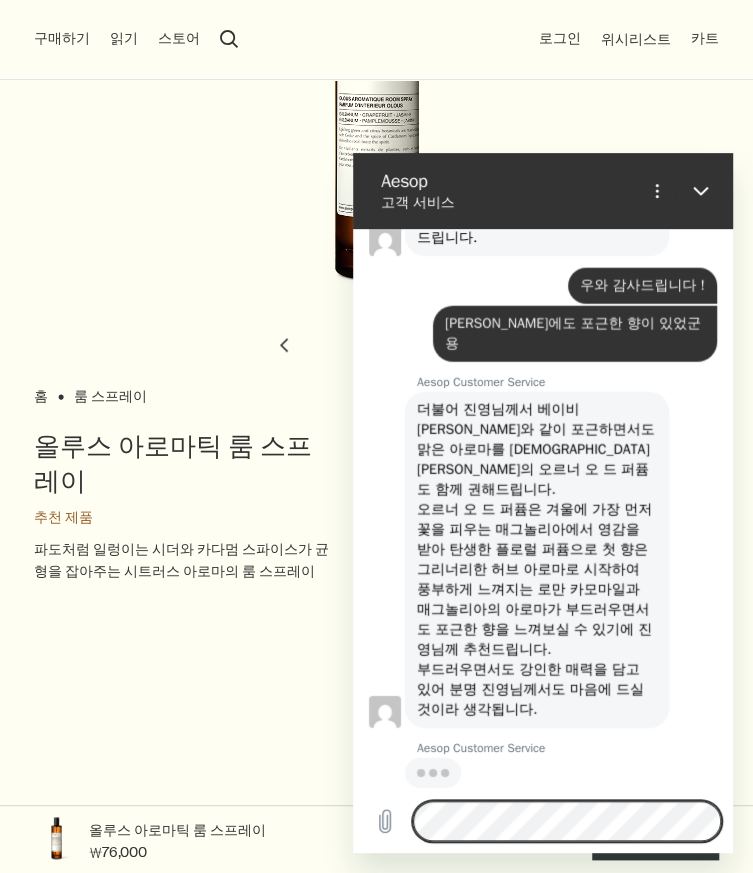 scroll, scrollTop: 1626, scrollLeft: 0, axis: vertical 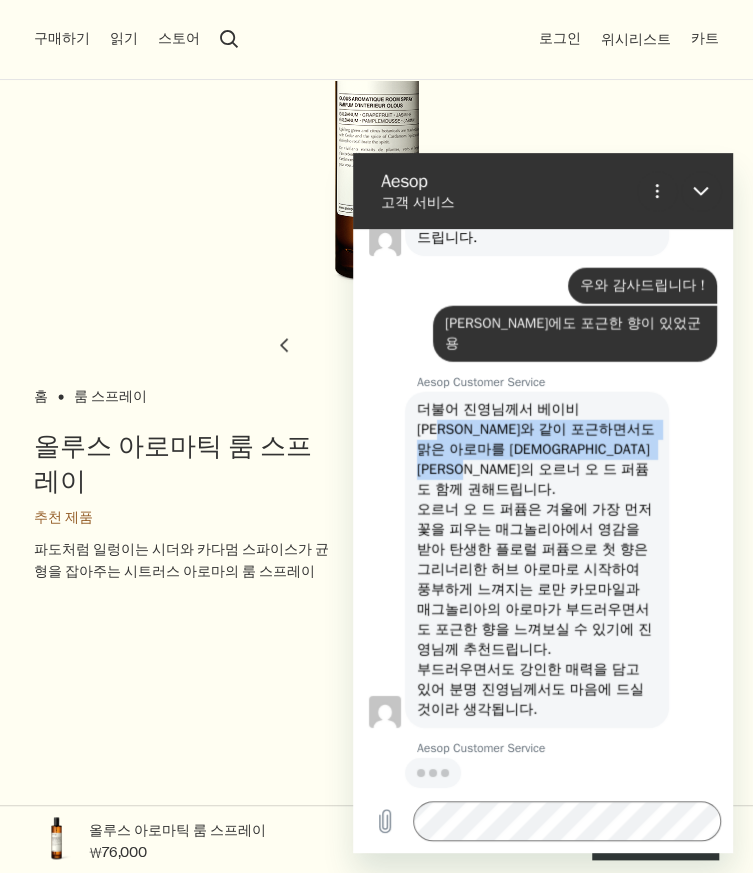 drag, startPoint x: 413, startPoint y: 429, endPoint x: 615, endPoint y: 466, distance: 205.36066 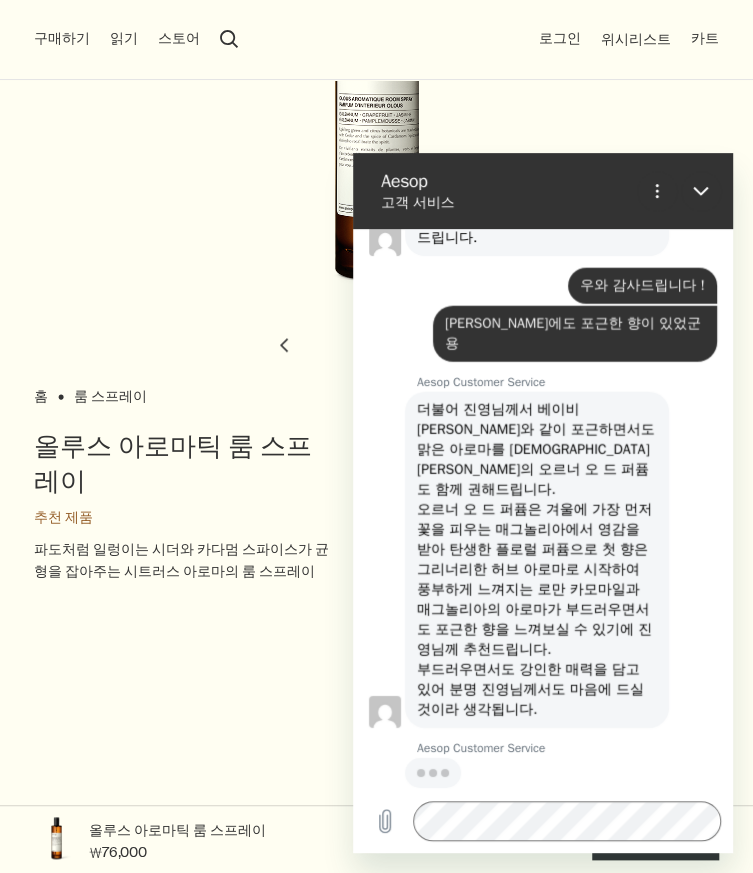 scroll, scrollTop: 1626, scrollLeft: 0, axis: vertical 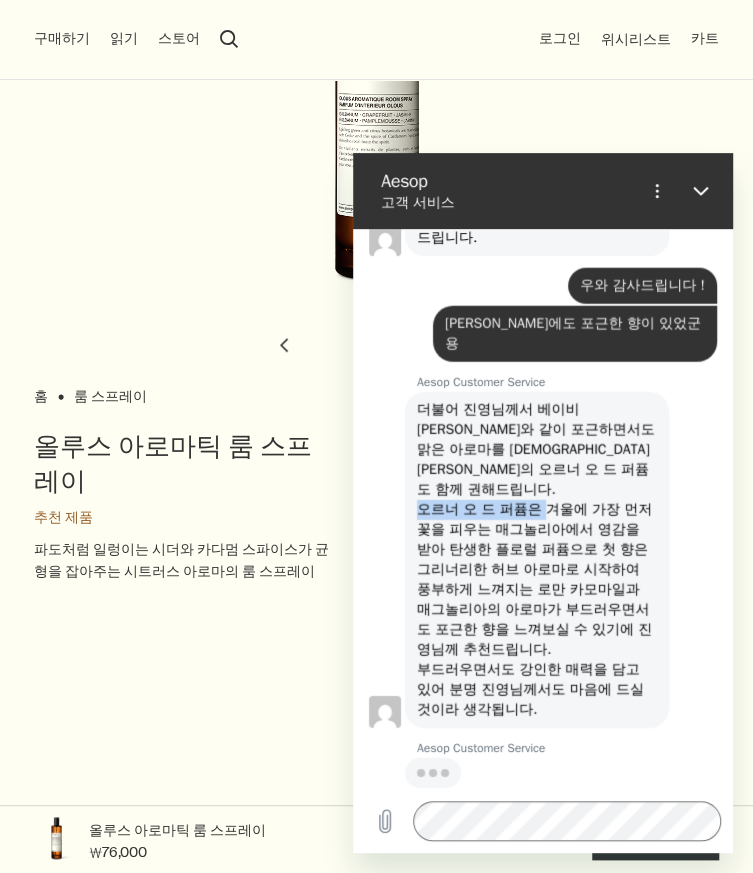 drag, startPoint x: 422, startPoint y: 489, endPoint x: 547, endPoint y: 491, distance: 125.016 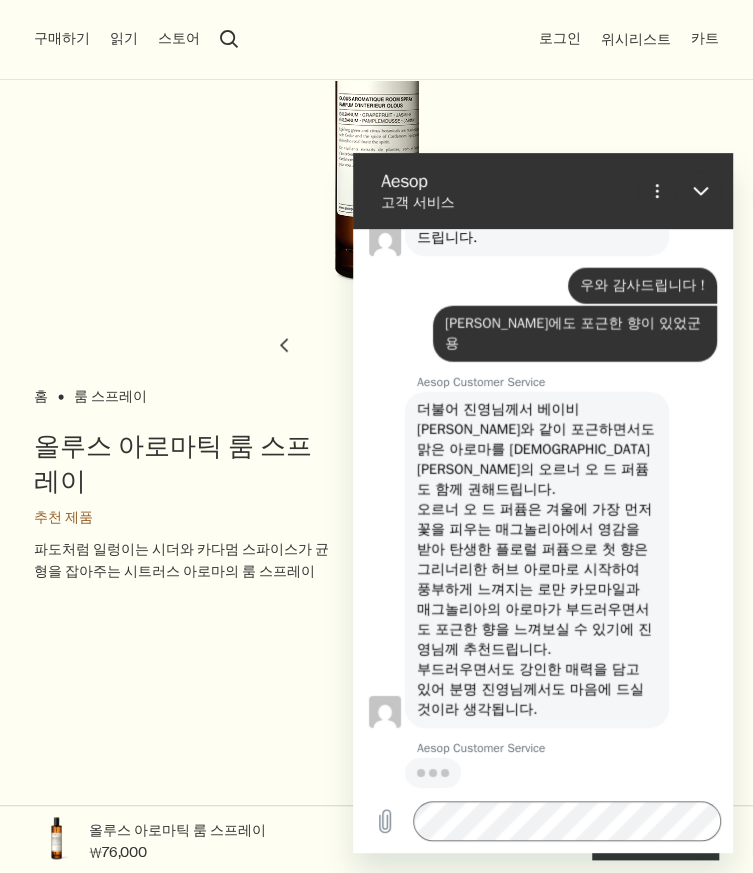 click on "더불어 진영님께서 베이비 파우더와 같이 포근하면서도 맑은 아로마를 선호하신다면 이솝의 오르너 오 드 퍼퓸도 함께 권해드립니다.
오르너 오 드 퍼퓸은 겨울에 가장 먼저 꽃을 피우는 매그놀리아에서 영감을 받아 탄생한 플로럴 퍼퓸으로 첫 향은 그리너리한 허브 아로마로 시작하여 풍부하게 느껴지는 로만 카모마일과 매그놀리아의 아로마가 부드러우면서도 포근한 향을 느껴보실 수 있기에 진영님께 추천드립니다.
부드러우면서도 강인한 매력을 담고 있어 분명 진영님께서도 마음에 드실 것이라 생각됩니다." at bounding box center (538, 559) 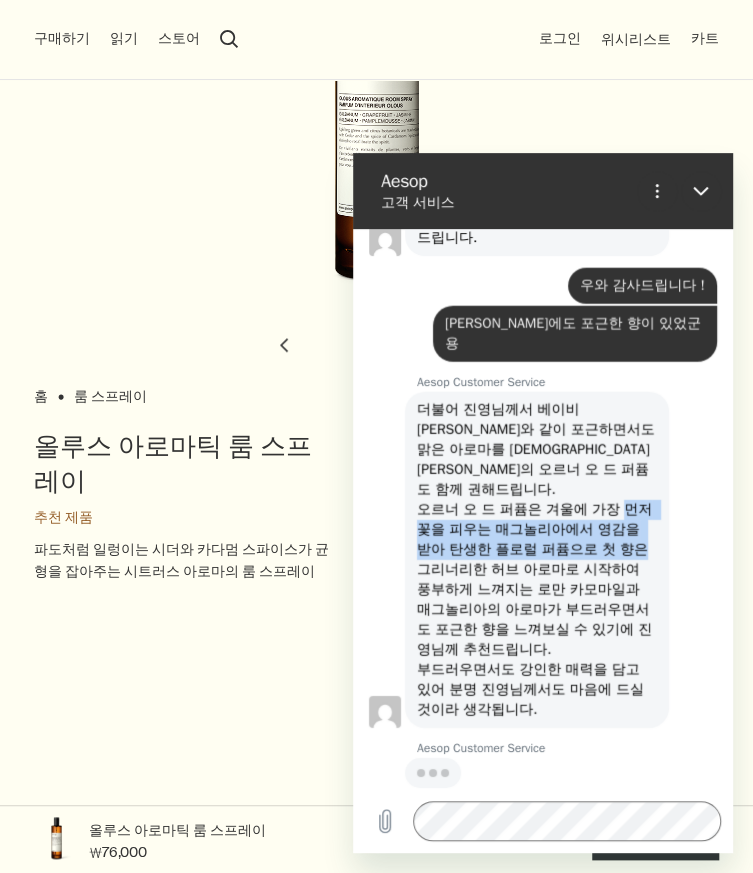 drag, startPoint x: 415, startPoint y: 514, endPoint x: 483, endPoint y: 544, distance: 74.323616 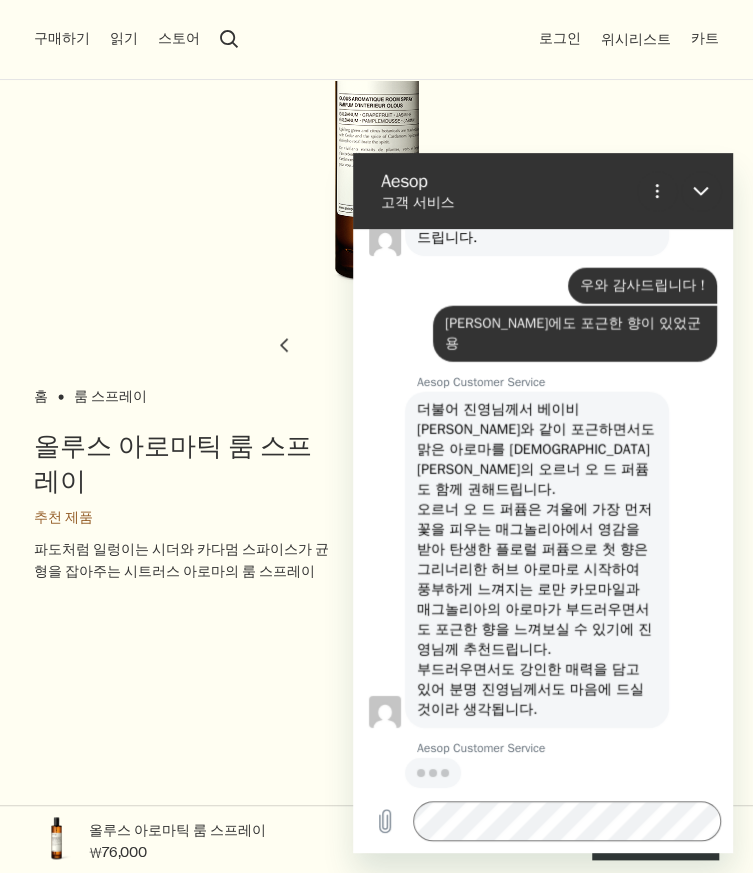 click on "더불어 진영님께서 베이비 파우더와 같이 포근하면서도 맑은 아로마를 선호하신다면 이솝의 오르너 오 드 퍼퓸도 함께 권해드립니다.
오르너 오 드 퍼퓸은 겨울에 가장 먼저 꽃을 피우는 매그놀리아에서 영감을 받아 탄생한 플로럴 퍼퓸으로 첫 향은 그리너리한 허브 아로마로 시작하여 풍부하게 느껴지는 로만 카모마일과 매그놀리아의 아로마가 부드러우면서도 포근한 향을 느껴보실 수 있기에 진영님께 추천드립니다.
부드러우면서도 강인한 매력을 담고 있어 분명 진영님께서도 마음에 드실 것이라 생각됩니다." at bounding box center [538, 559] 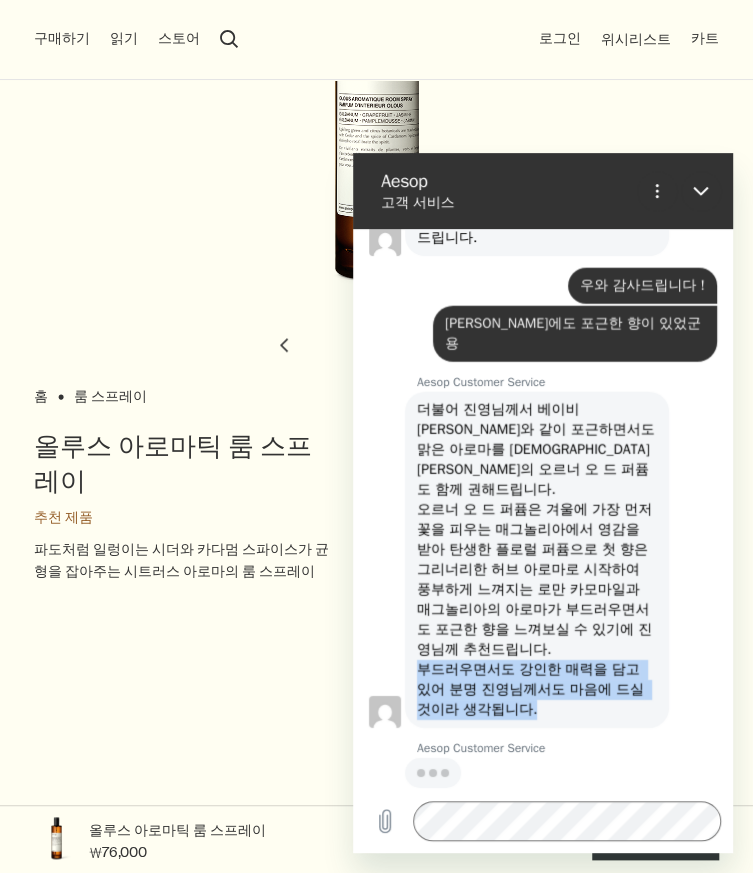 drag, startPoint x: 419, startPoint y: 670, endPoint x: 584, endPoint y: 710, distance: 169.77927 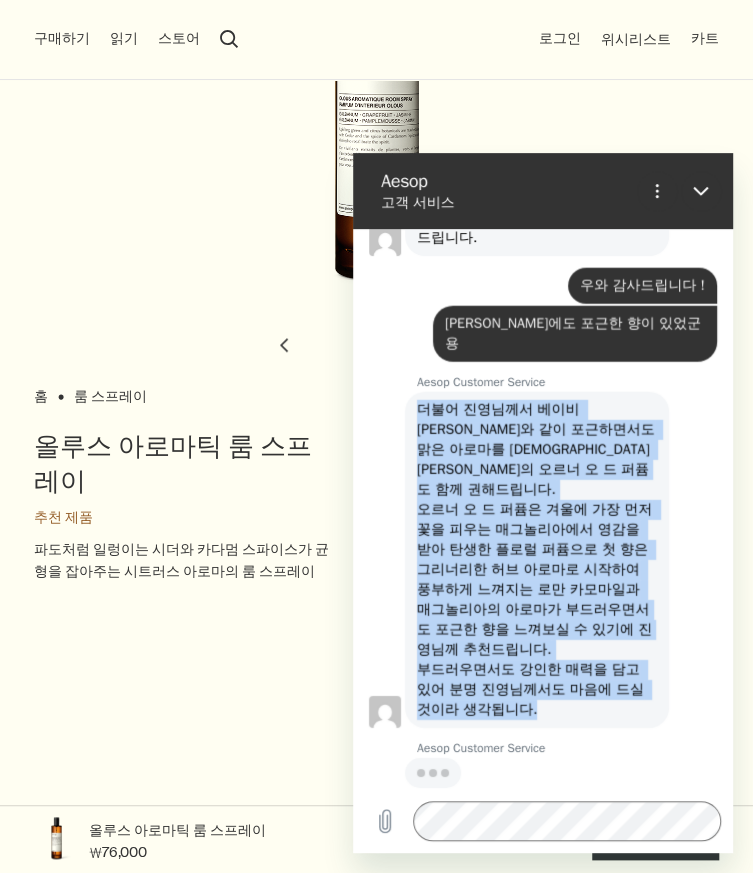 drag, startPoint x: 586, startPoint y: 714, endPoint x: 415, endPoint y: 414, distance: 345.3129 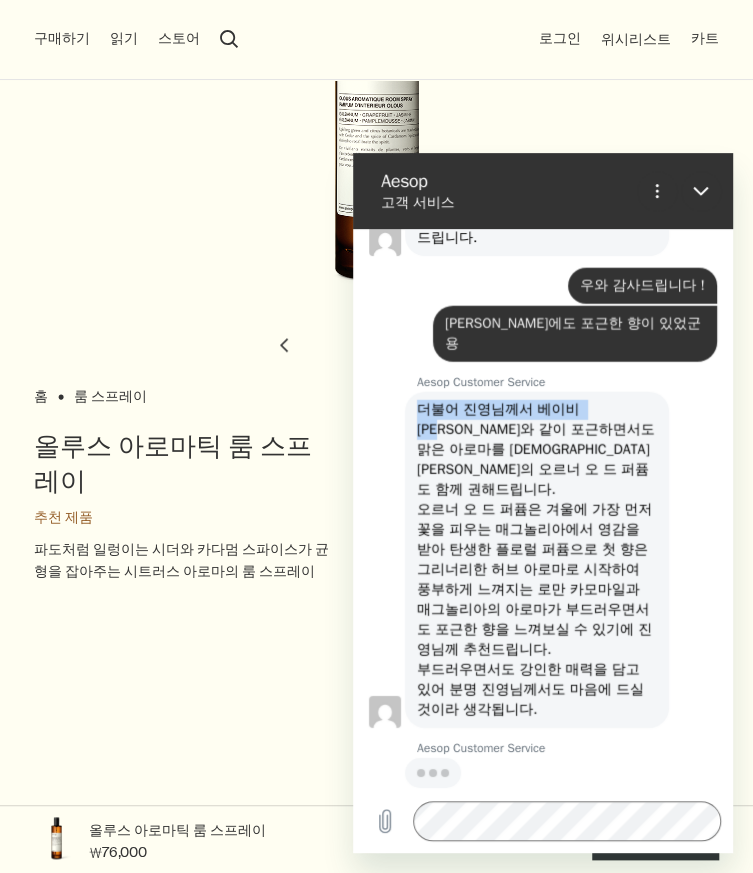 drag, startPoint x: 413, startPoint y: 415, endPoint x: 390, endPoint y: 596, distance: 182.45547 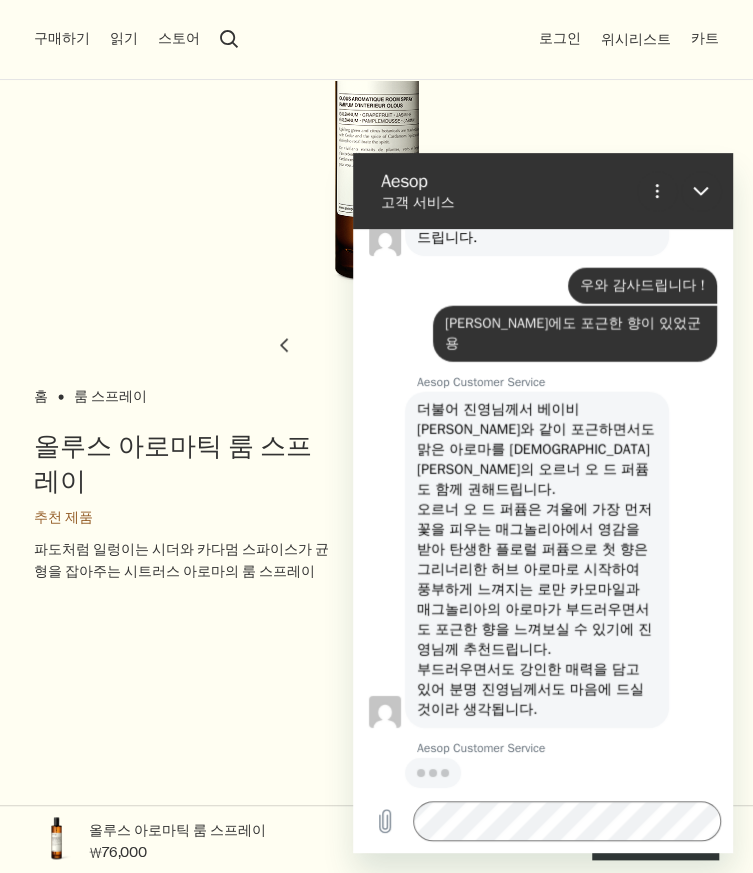 click at bounding box center (385, 712) 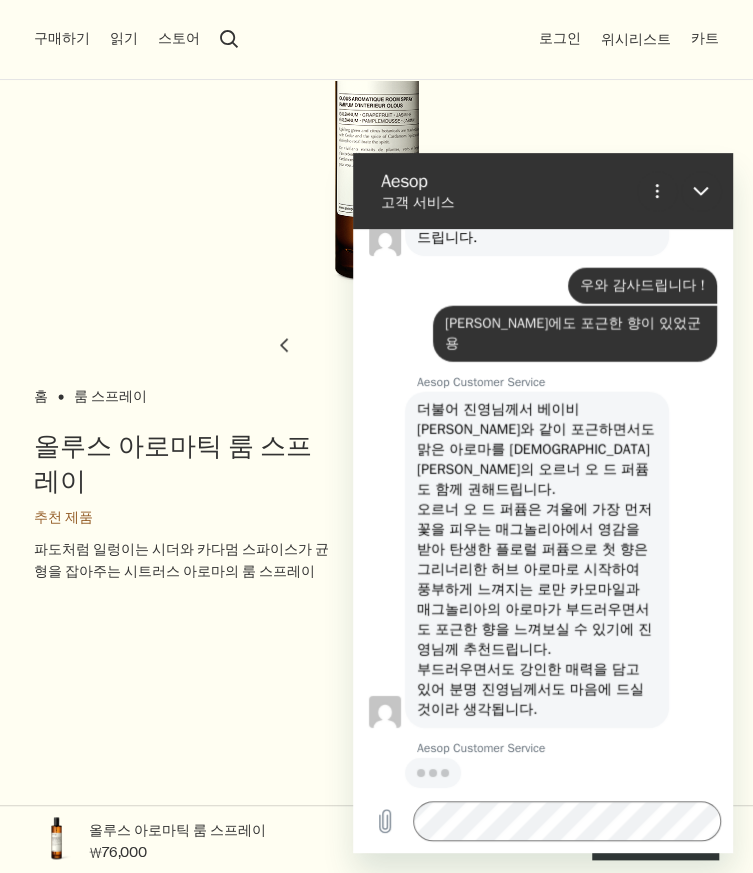 click on "메시지 입력" at bounding box center [543, 821] 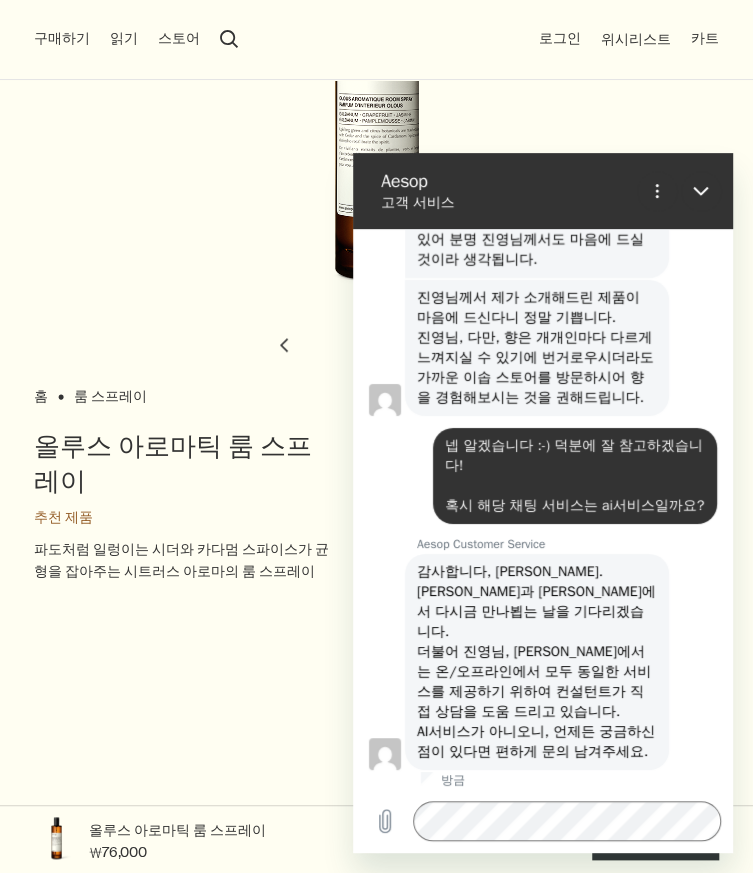scroll, scrollTop: 2120, scrollLeft: 0, axis: vertical 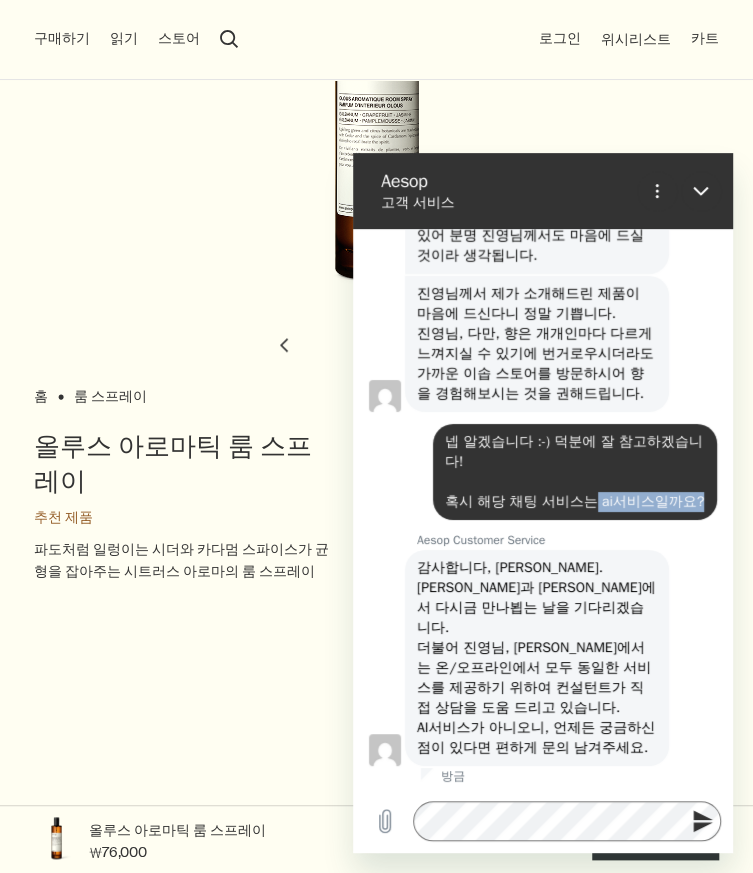 drag, startPoint x: 600, startPoint y: 484, endPoint x: 639, endPoint y: 493, distance: 40.024994 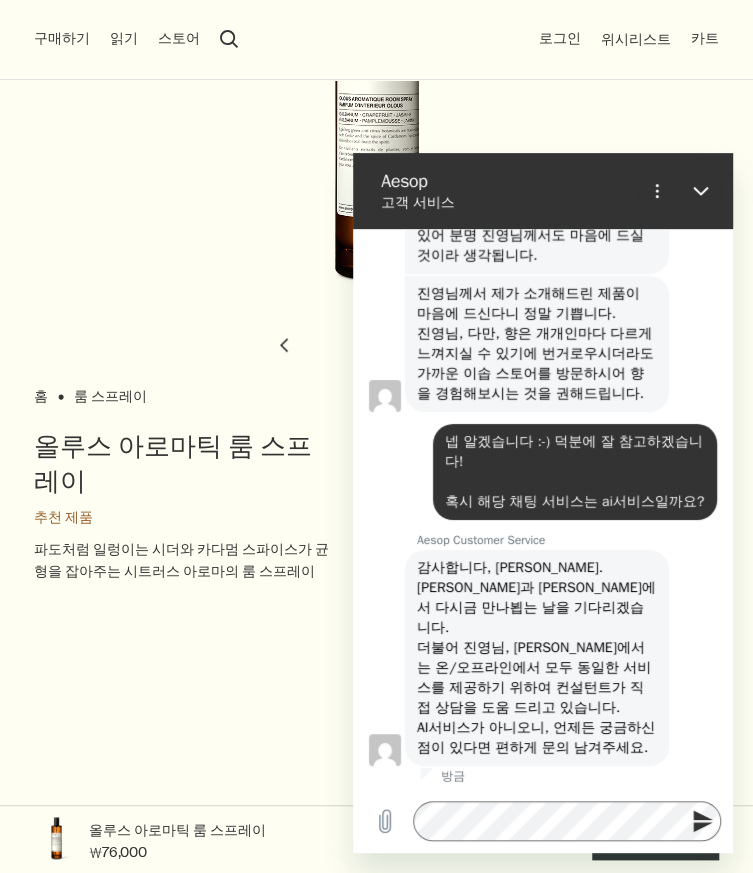 click on "감사합니다, 진영님.
진영님과 이솝에서 다시금 만나뵙는 날을 기다리겠습니다.
더불어 진영님, 이솝에서는 온/오프라인에서 모두 동일한 서비스를 제공하기 위하여 컨설턴트가 직접 상담을 도움 드리고 있습니다.
AI서비스가 아니오니, 언제든 궁금하신 점이 있다면 편하게 문의 남겨주세요." at bounding box center [538, 657] 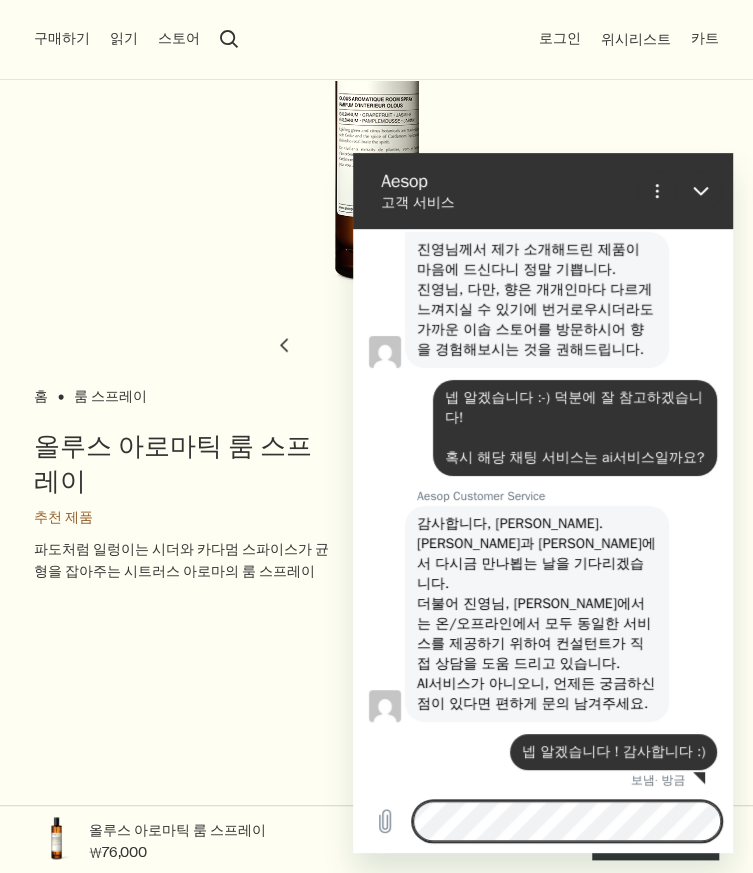scroll, scrollTop: 2168, scrollLeft: 0, axis: vertical 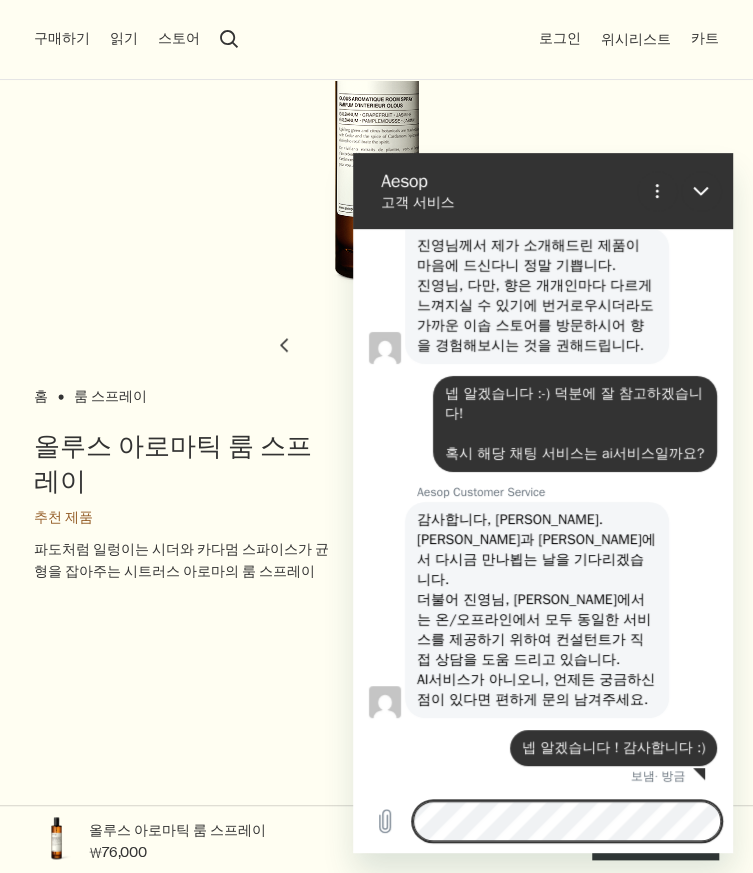 drag, startPoint x: 725, startPoint y: 690, endPoint x: 1085, endPoint y: 868, distance: 401.6018 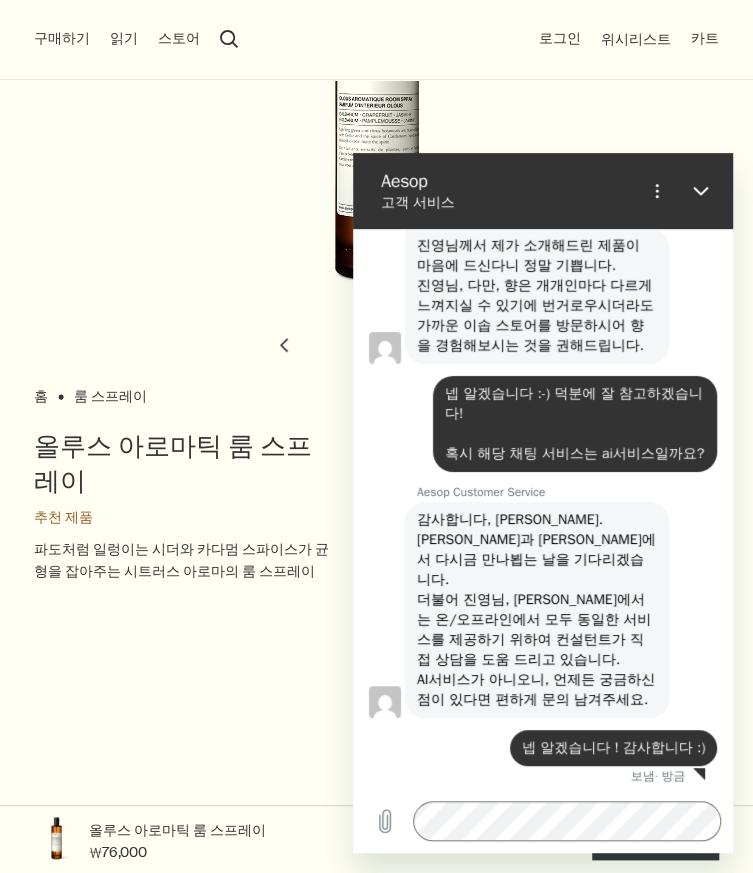 click on "Aesop Customer Service님의 말:  감사합니다, 진영님.
진영님과 이솝에서 다시금 만나뵙는 날을 기다리겠습니다.
더불어 진영님, 이솝에서는 온/오프라인에서 모두 동일한 서비스를 제공하기 위하여 컨설턴트가 직접 상담을 도움 드리고 있습니다.
AI서비스가 아니오니, 언제든 궁금하신 점이 있다면 편하게 문의 남겨주세요." at bounding box center [537, 610] 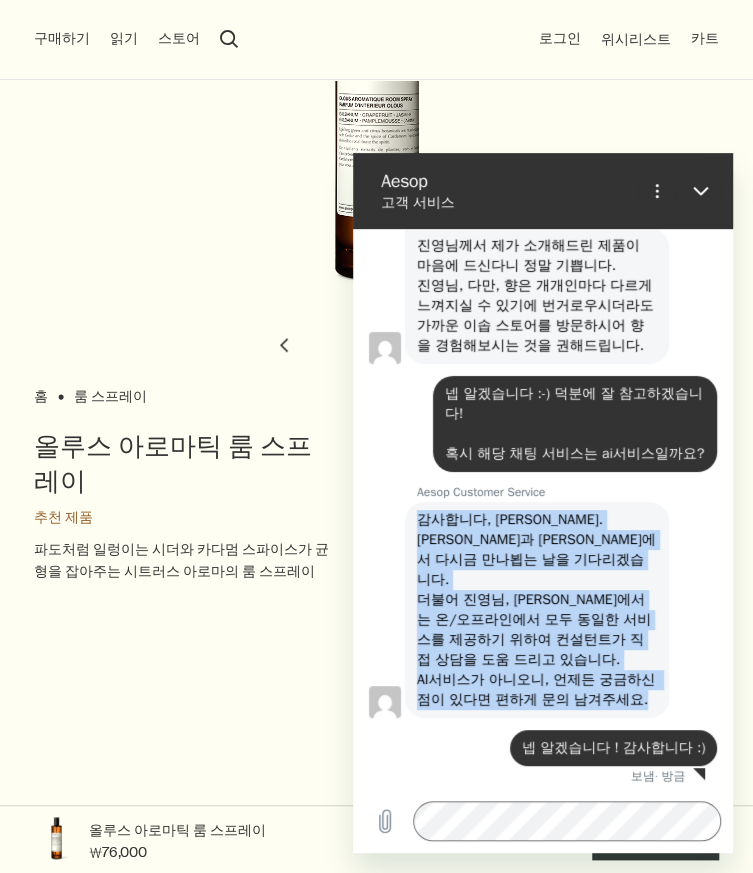 drag, startPoint x: 599, startPoint y: 692, endPoint x: 419, endPoint y: 505, distance: 259.5554 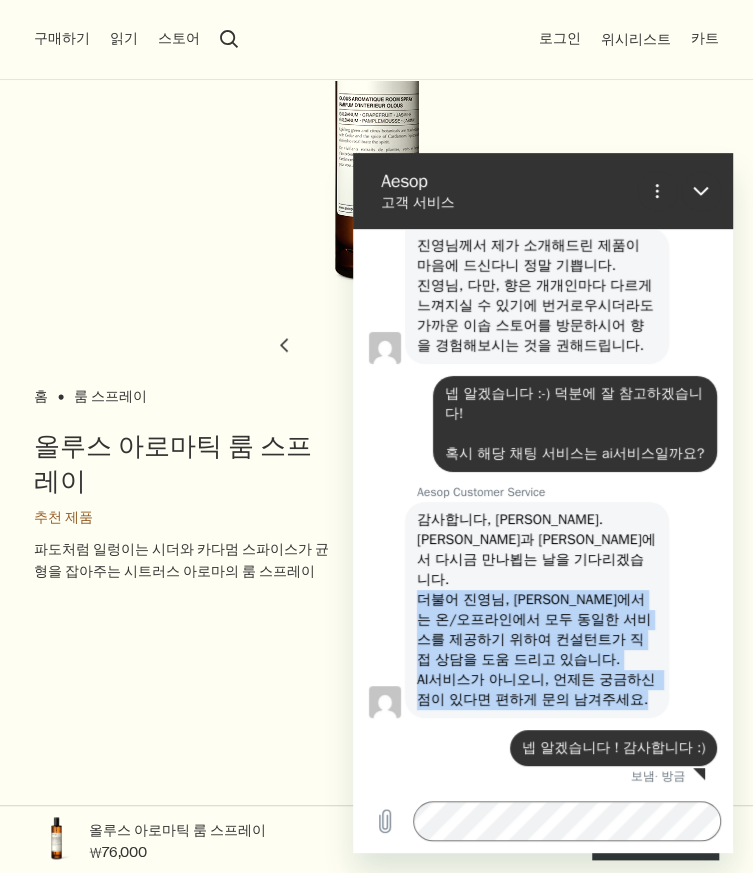 drag, startPoint x: 483, startPoint y: 708, endPoint x: 395, endPoint y: 568, distance: 165.36021 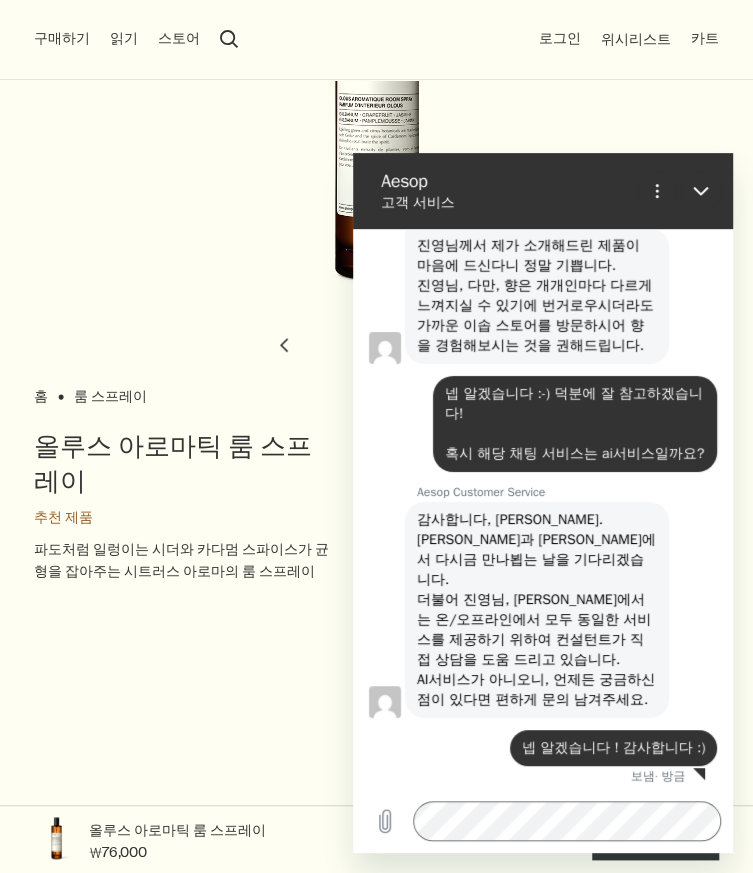 click on "감사합니다, 진영님.
진영님과 이솝에서 다시금 만나뵙는 날을 기다리겠습니다.
더불어 진영님, 이솝에서는 온/오프라인에서 모두 동일한 서비스를 제공하기 위하여 컨설턴트가 직접 상담을 도움 드리고 있습니다.
AI서비스가 아니오니, 언제든 궁금하신 점이 있다면 편하게 문의 남겨주세요." at bounding box center (538, 609) 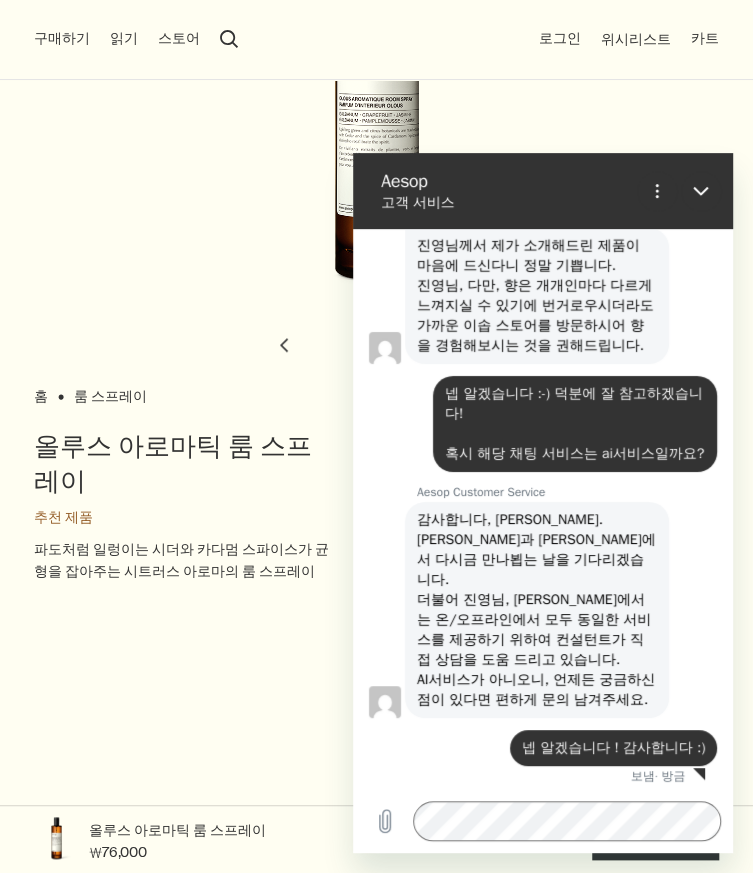 drag, startPoint x: 705, startPoint y: 198, endPoint x: 601, endPoint y: 544, distance: 361.2921 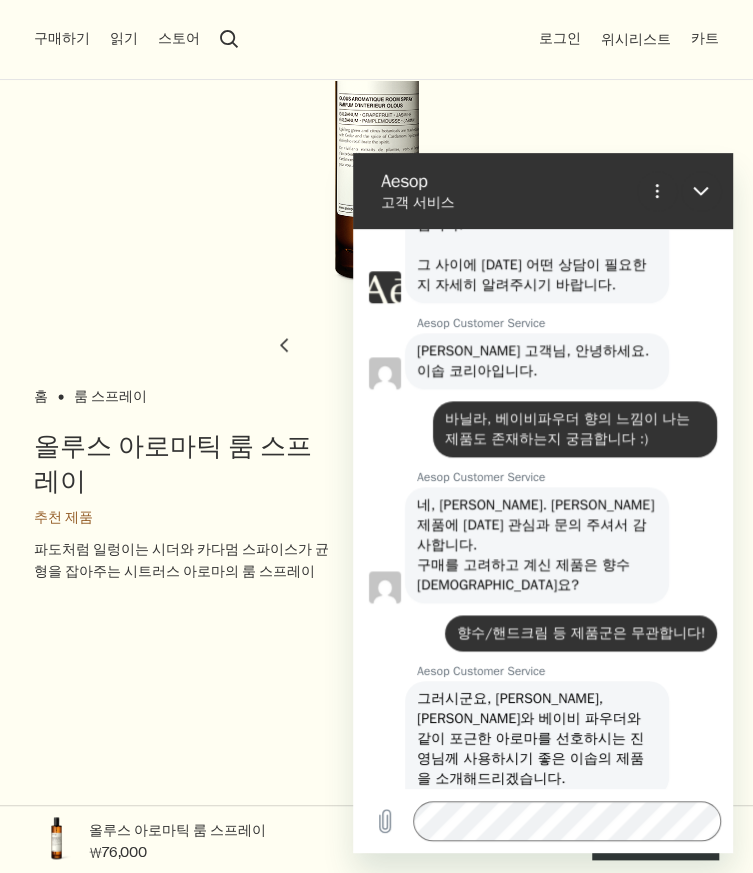 scroll, scrollTop: 668, scrollLeft: 0, axis: vertical 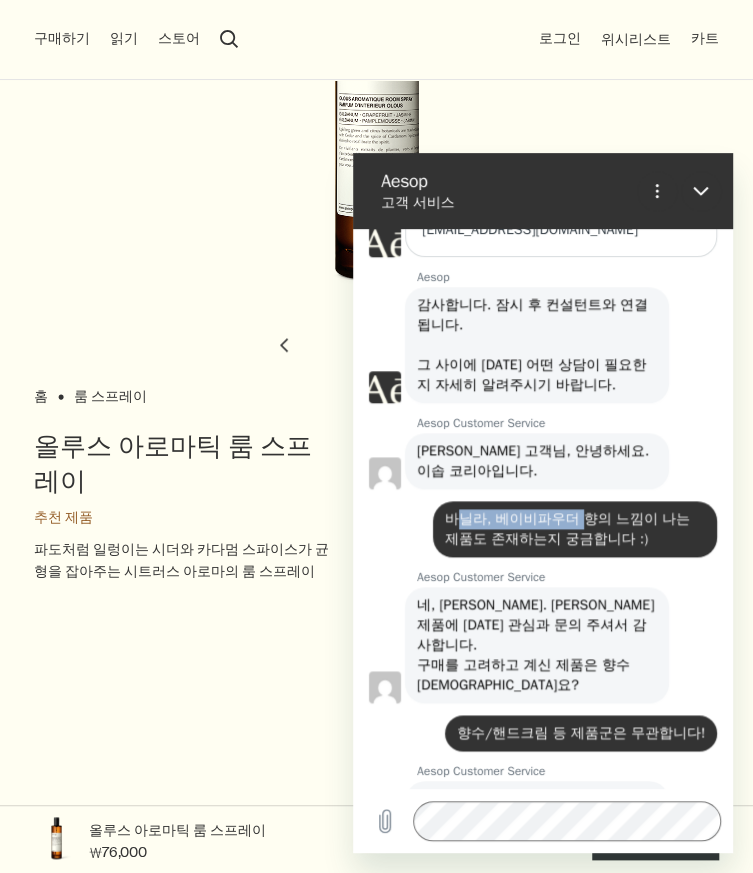 drag, startPoint x: 453, startPoint y: 506, endPoint x: 589, endPoint y: 522, distance: 136.93794 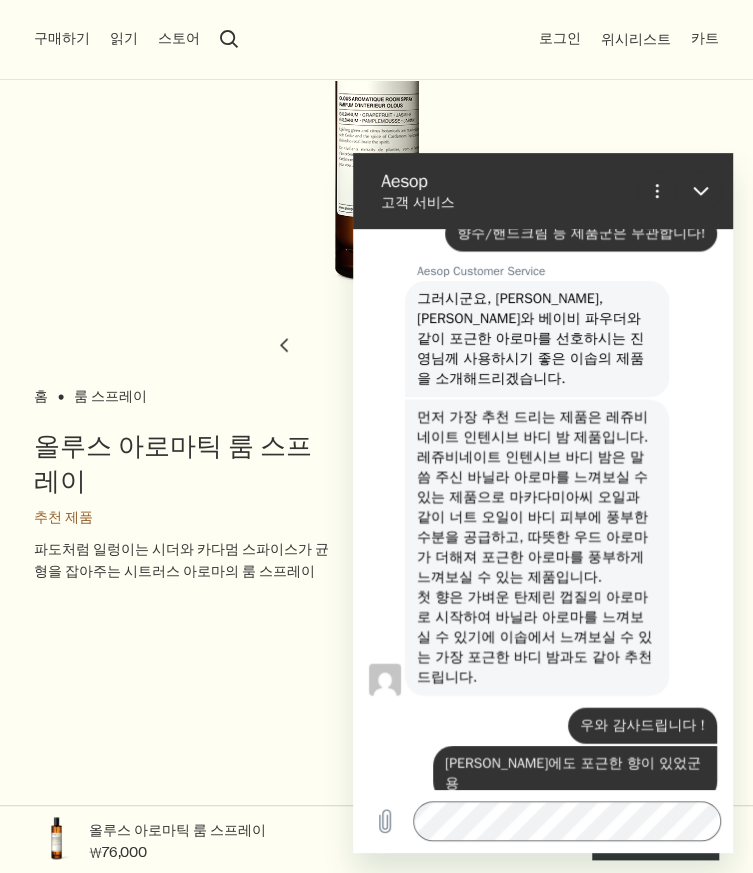 scroll, scrollTop: 1168, scrollLeft: 0, axis: vertical 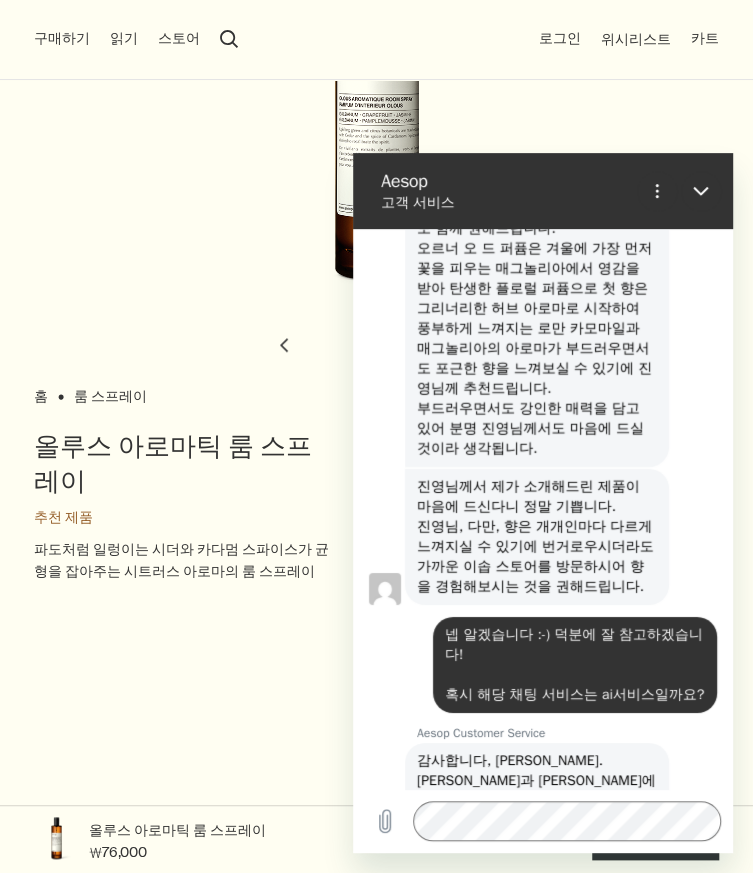 click on "진영님께서 제가 소개해드린 제품이 마음에 드신다니 정말 기쁩니다.
진영님, 다만, 향은 개개인마다 다르게 느껴지실 수 있기에 번거로우시더라도 가까운 이솝 스토어를 방문하시어 향을 경험해보시는 것을 권해드립니다." at bounding box center (537, 536) 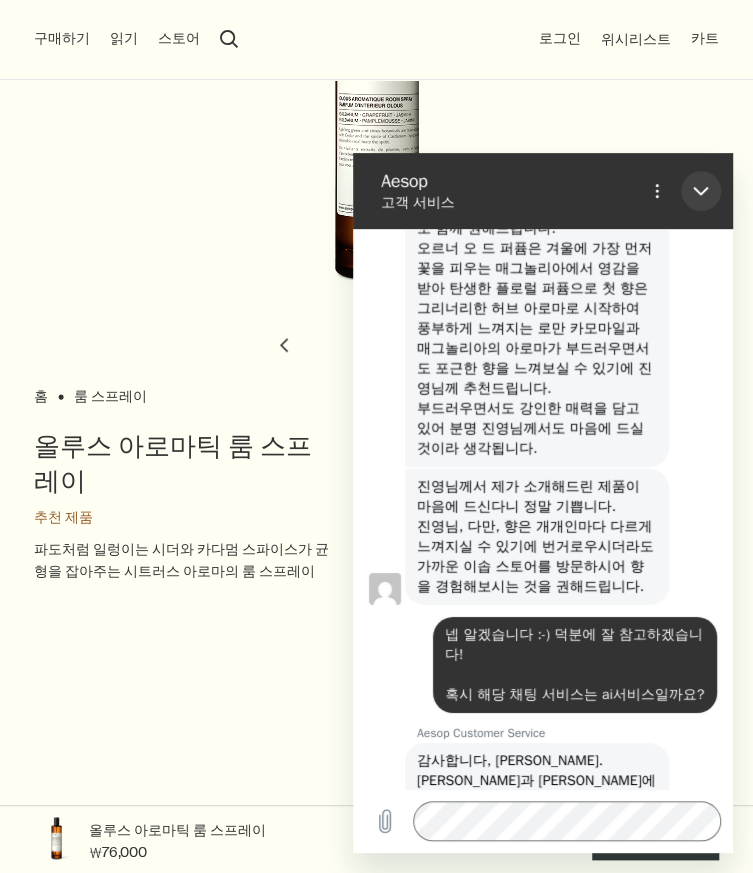 click at bounding box center (701, 191) 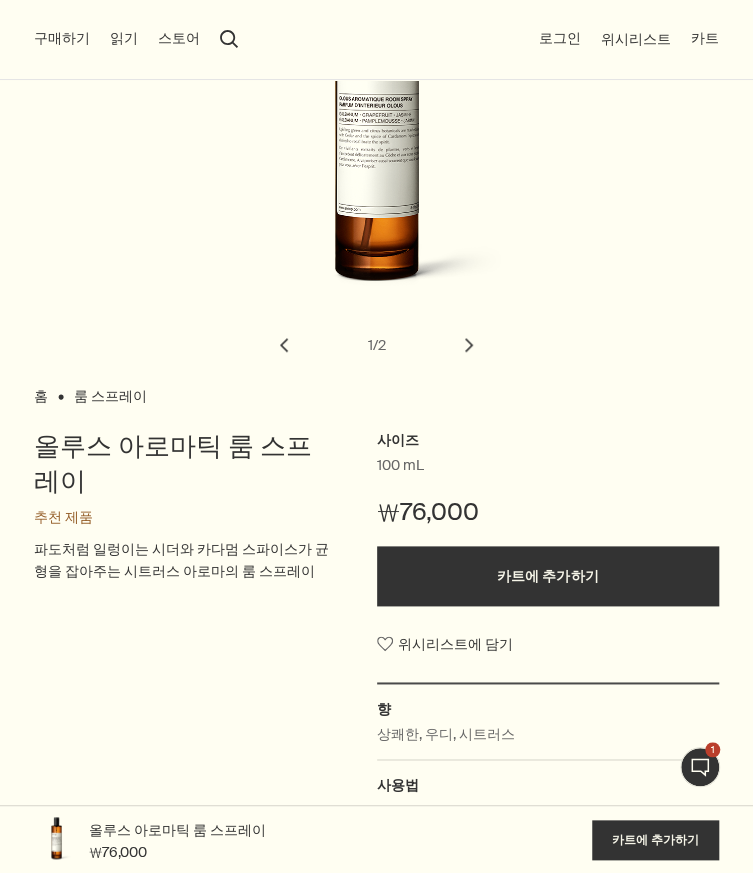 click on "1:1 채팅 상담 1" at bounding box center [700, 767] 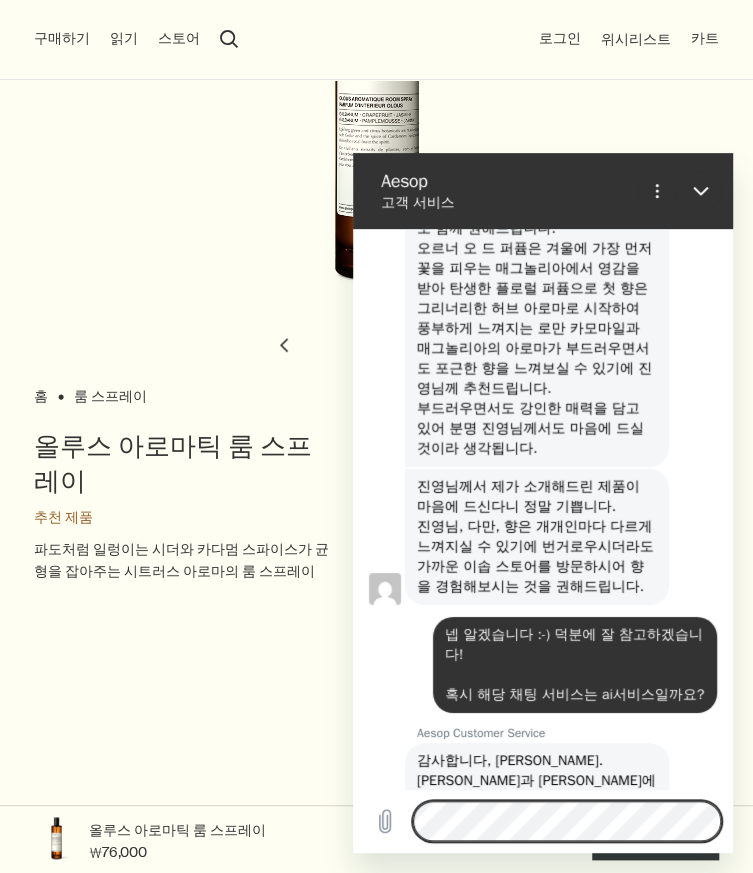 scroll, scrollTop: 0, scrollLeft: 0, axis: both 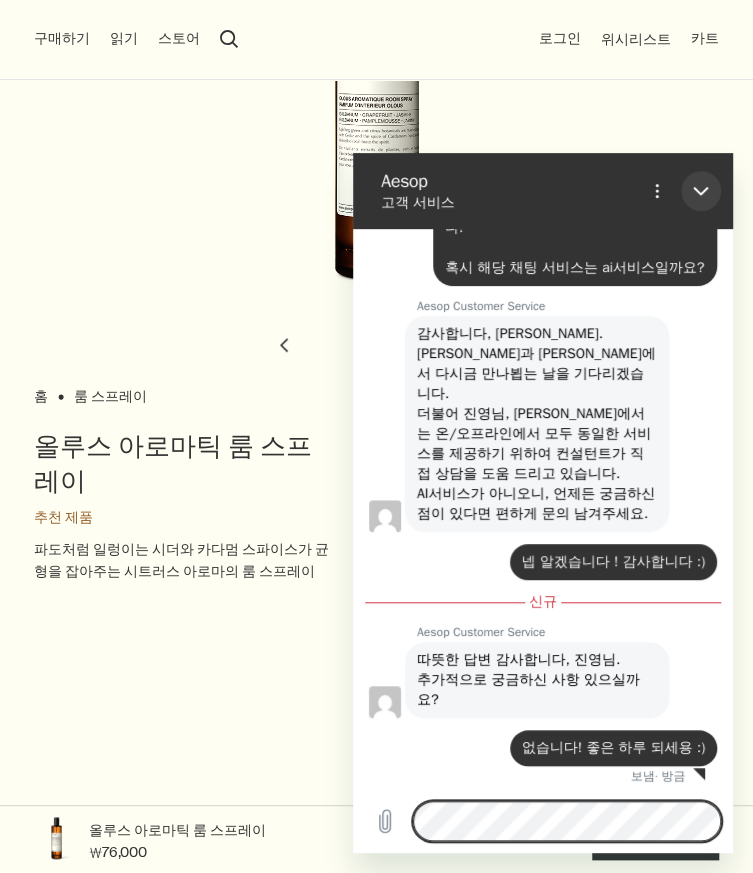 click at bounding box center (701, 191) 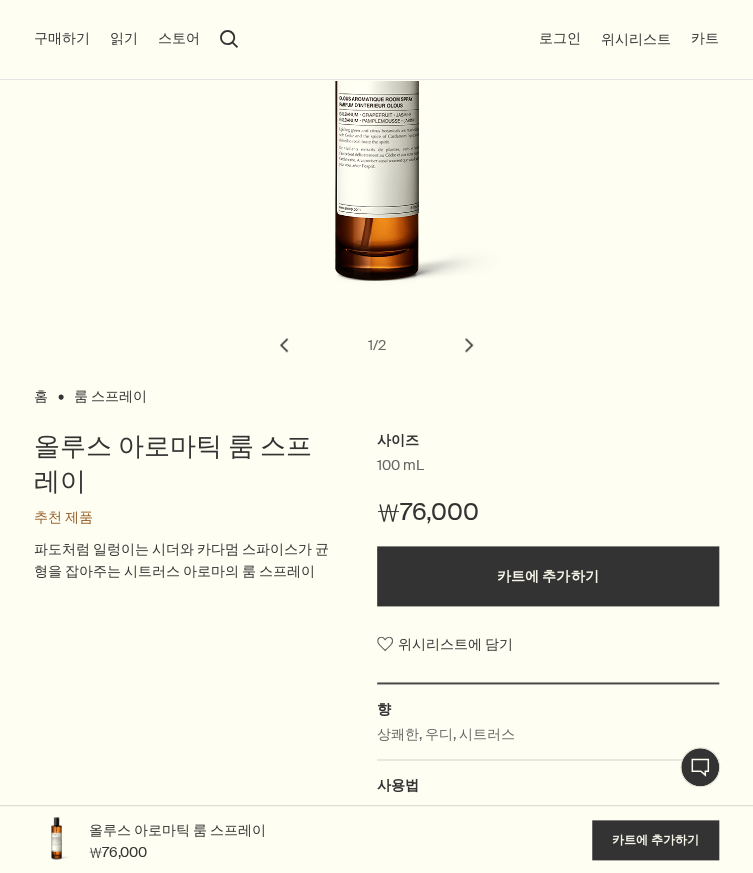 scroll, scrollTop: 2356, scrollLeft: 0, axis: vertical 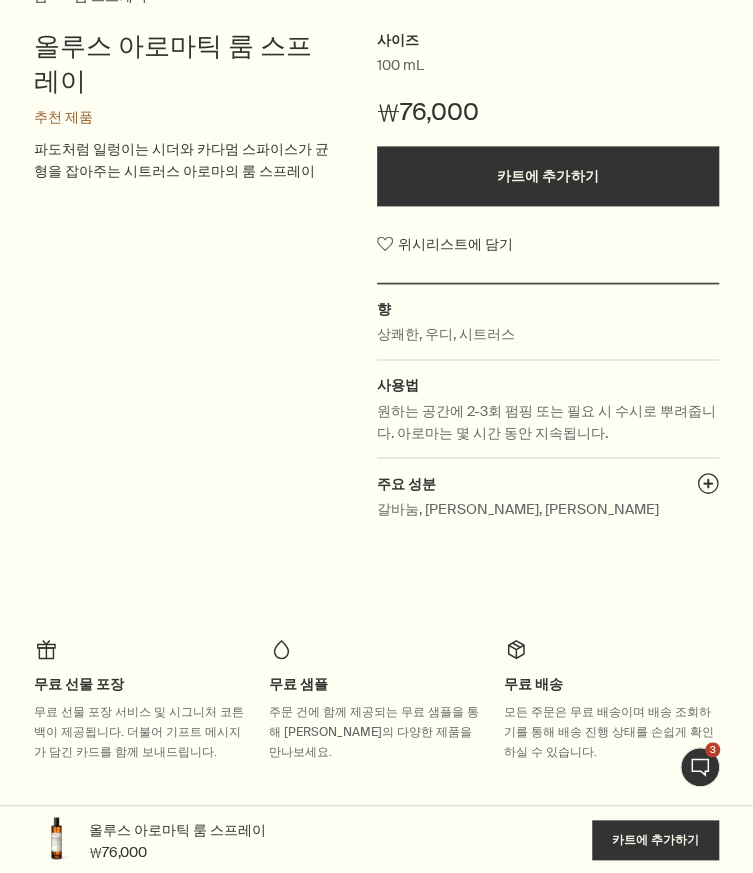 click on "모든 주문은 무료 배송이며 배송 조회하기를 통해 배송 진행 상태를 손쉽게 확인하실 수 있습니다." at bounding box center (611, 731) 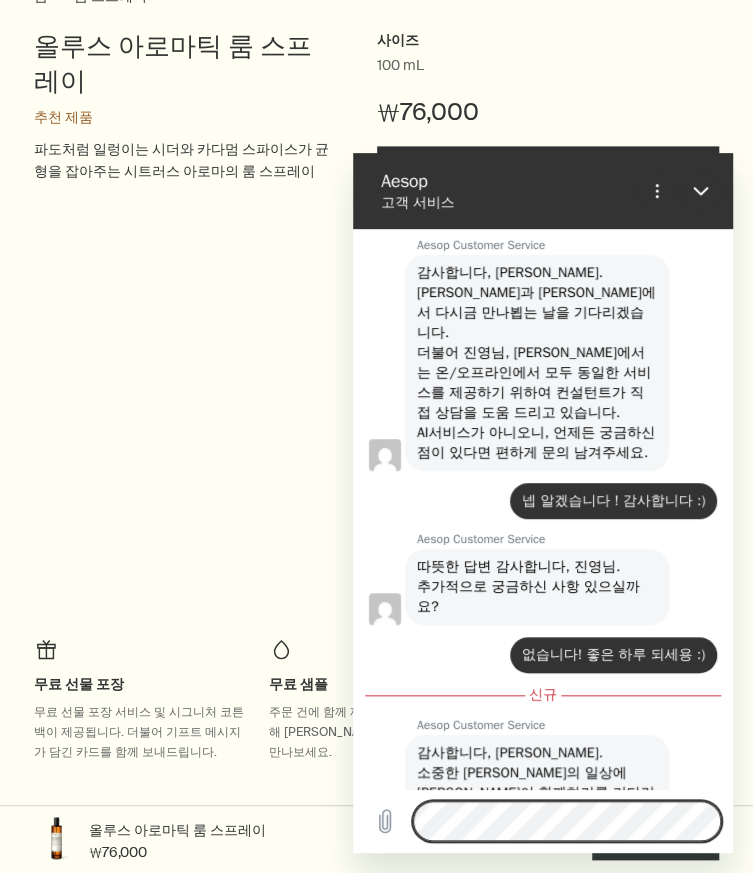 scroll, scrollTop: 0, scrollLeft: 0, axis: both 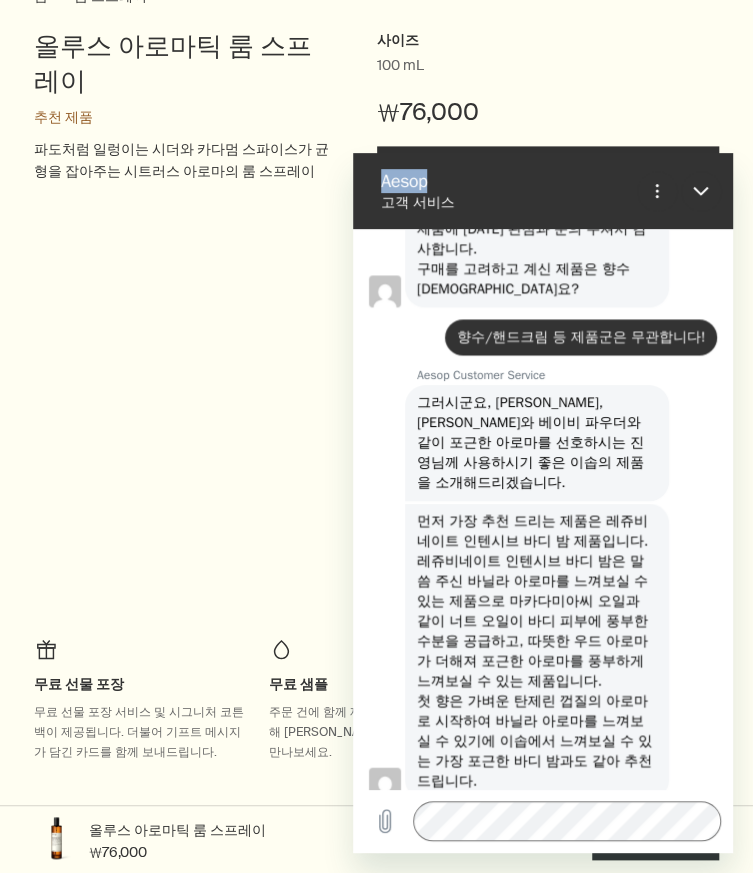 drag, startPoint x: 539, startPoint y: 168, endPoint x: 463, endPoint y: 84, distance: 113.27842 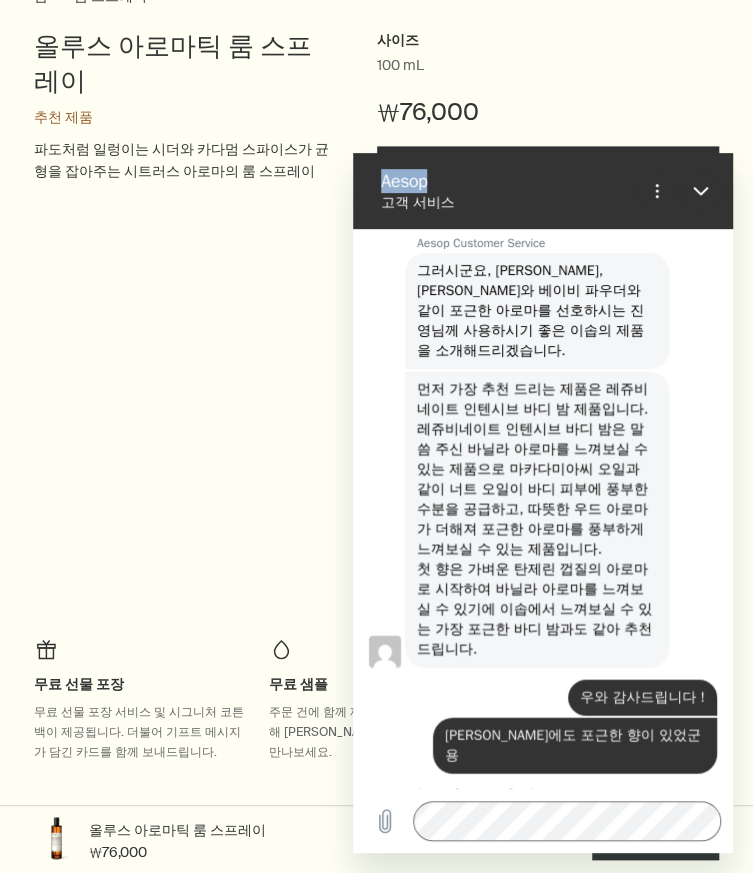 scroll, scrollTop: 1164, scrollLeft: 0, axis: vertical 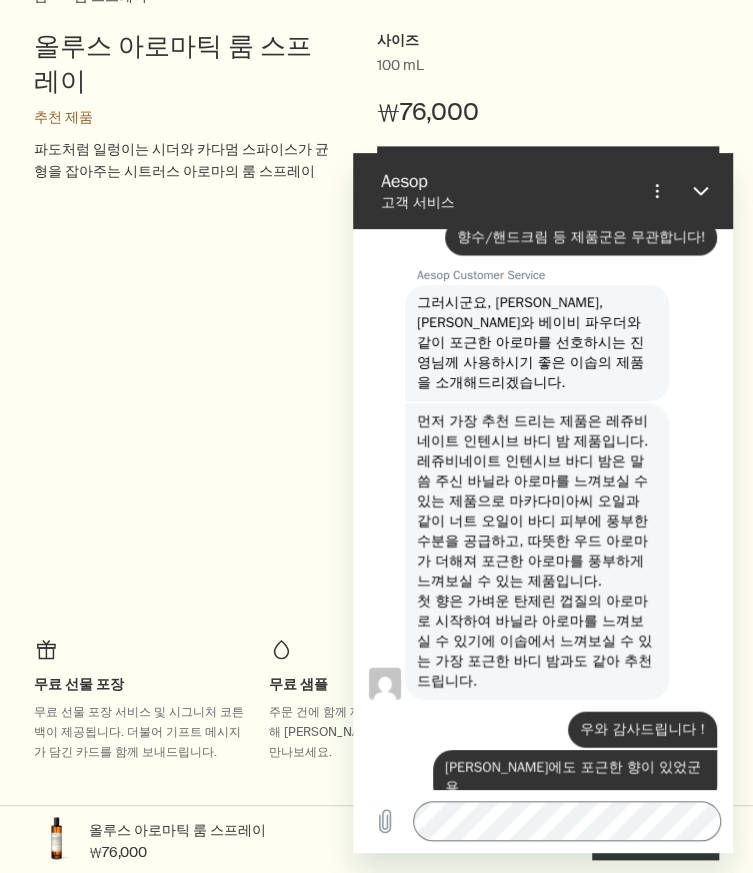 click on "Aesop Customer Service님의 말:  먼저 가장 추천 드리는 제품은 레쥬비네이트 인텐시브 바디 밤 제품입니다.
레쥬비네이트 인텐시브 바디 밤은 말씀 주신 바닐라 아로마를 느껴보실 수 있는 제품으로 마카다미아씨 오일과 같이 너트 오일이 바디 피부에 풍부한 수분을 공급하고, 따뜻한 우드 아로마가 더해져 포근한 아로마를 풍부하게 느껴보실 수 있는 제품입니다.
첫 향은 가벼운 탄제린 껍질의 아로마로 시작하여 바닐라 아로마를 느껴보실 수 있기에 이솝에서 느껴보실 수 있는 가장 포근한 바디 밤과도 같아 추천 드립니다." at bounding box center [537, 551] 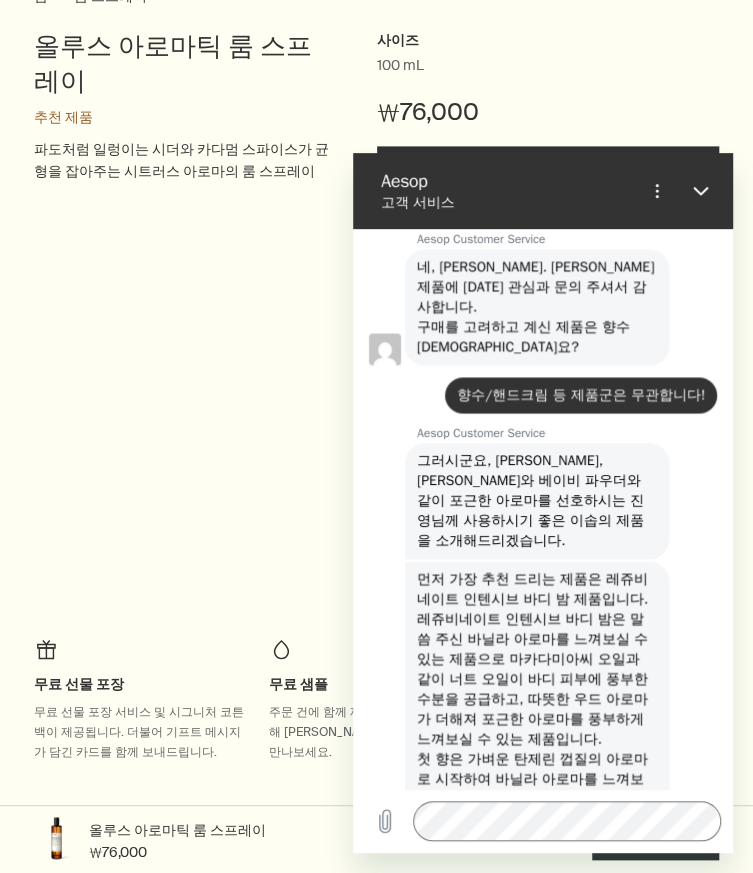 scroll, scrollTop: 864, scrollLeft: 0, axis: vertical 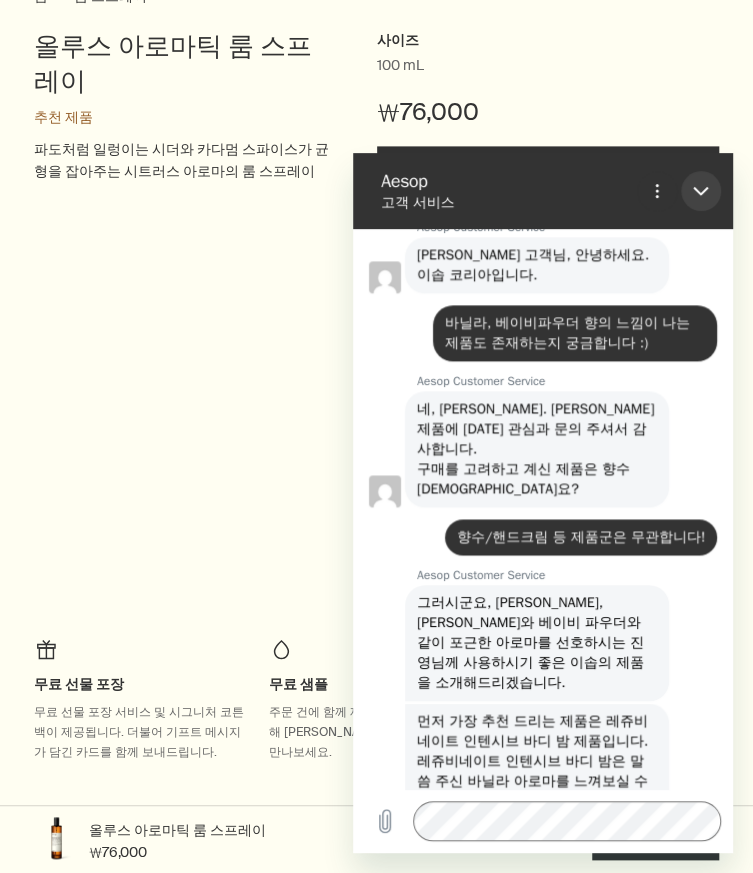 click at bounding box center [701, 191] 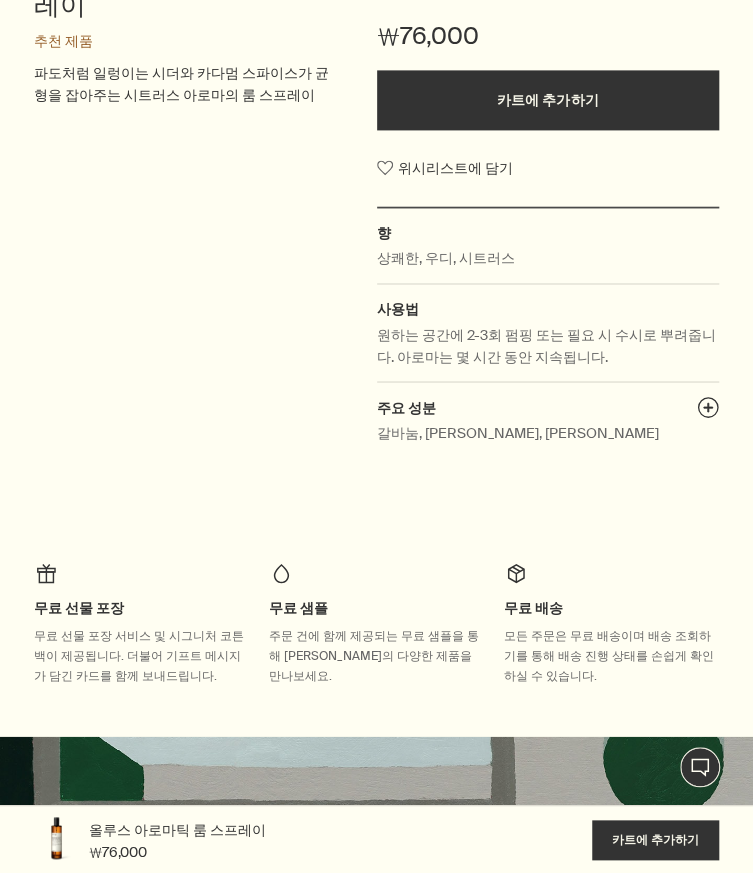 scroll, scrollTop: 1036, scrollLeft: 0, axis: vertical 